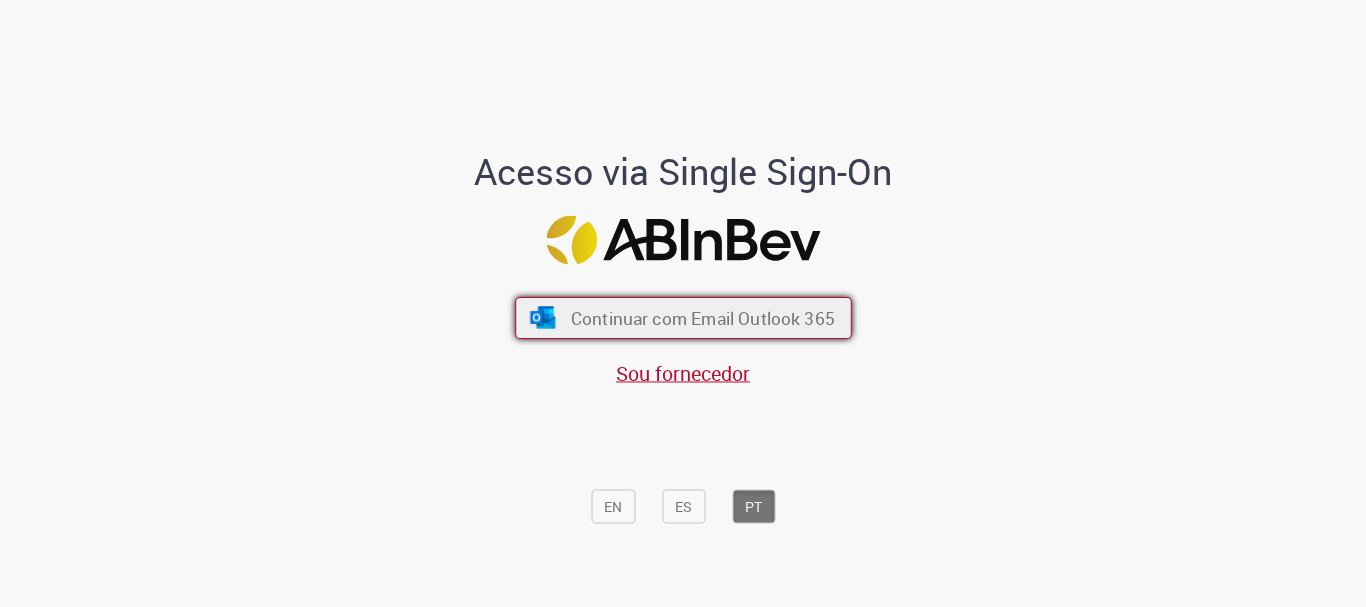 click on "Continuar com Email Outlook 365" at bounding box center (702, 318) 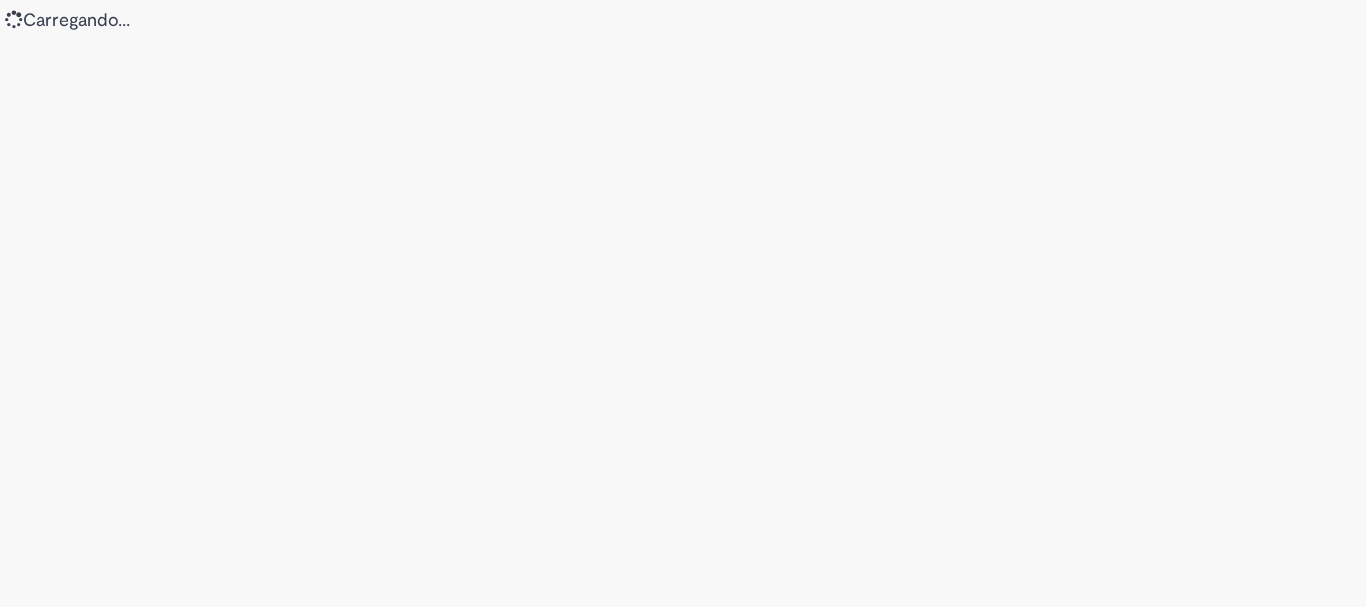 scroll, scrollTop: 0, scrollLeft: 0, axis: both 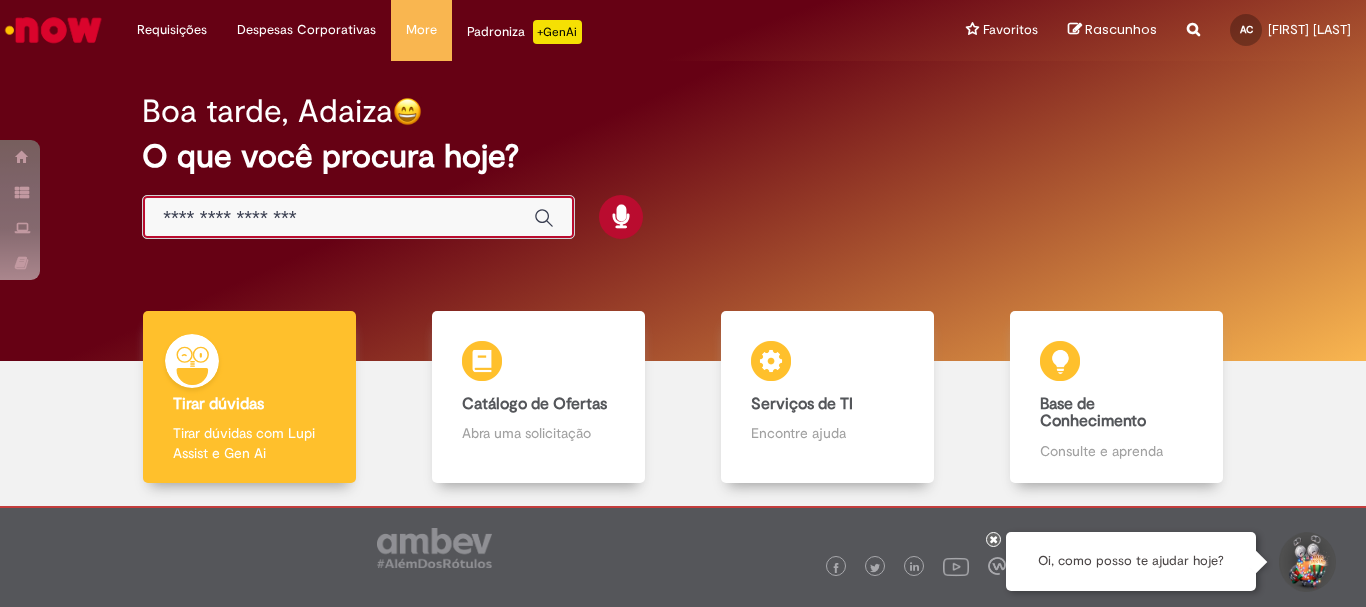 click at bounding box center [338, 218] 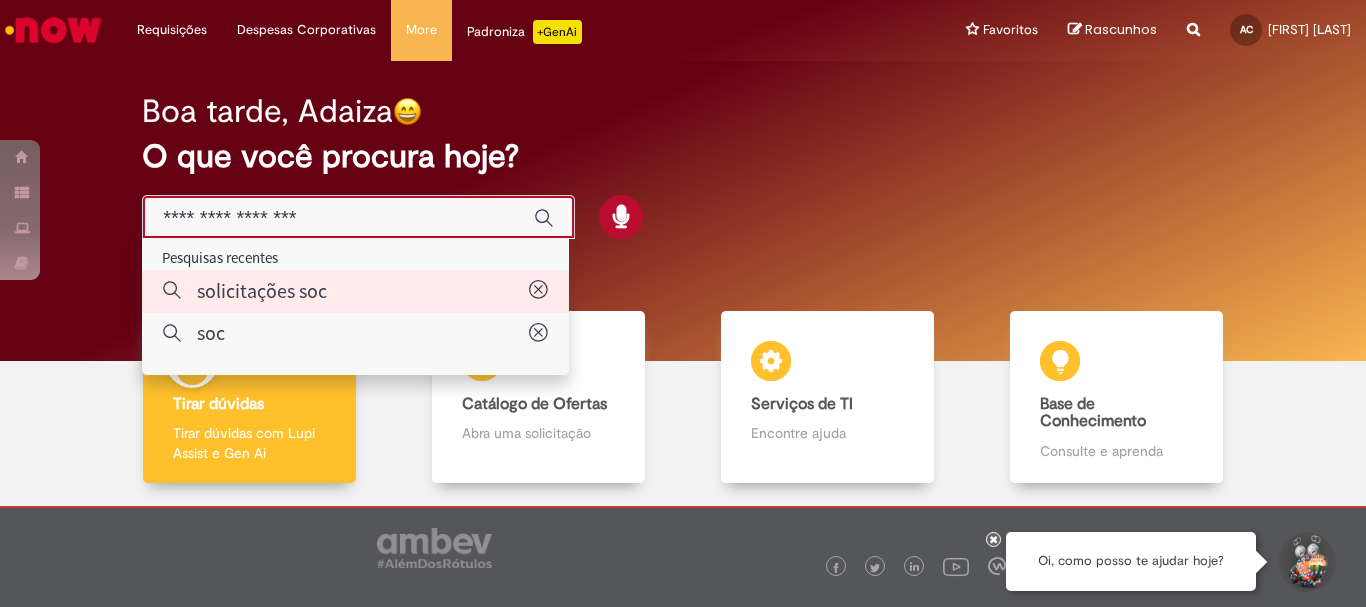 type on "**********" 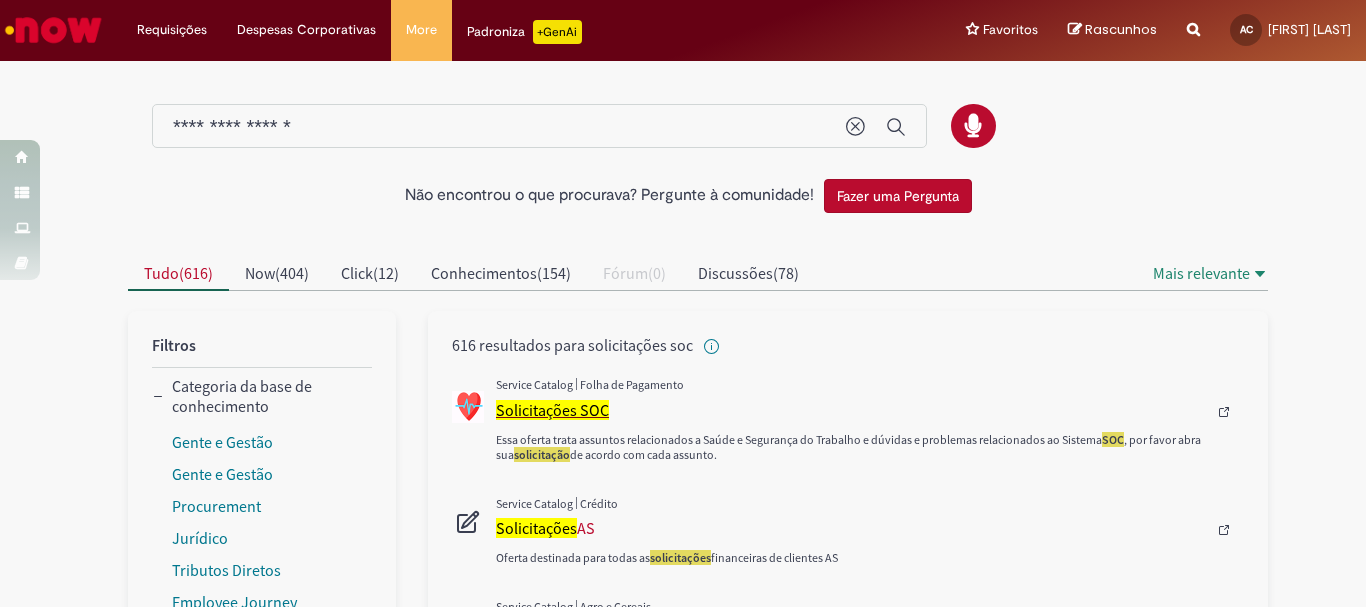 click on "Solicitações SOC" at bounding box center [552, 410] 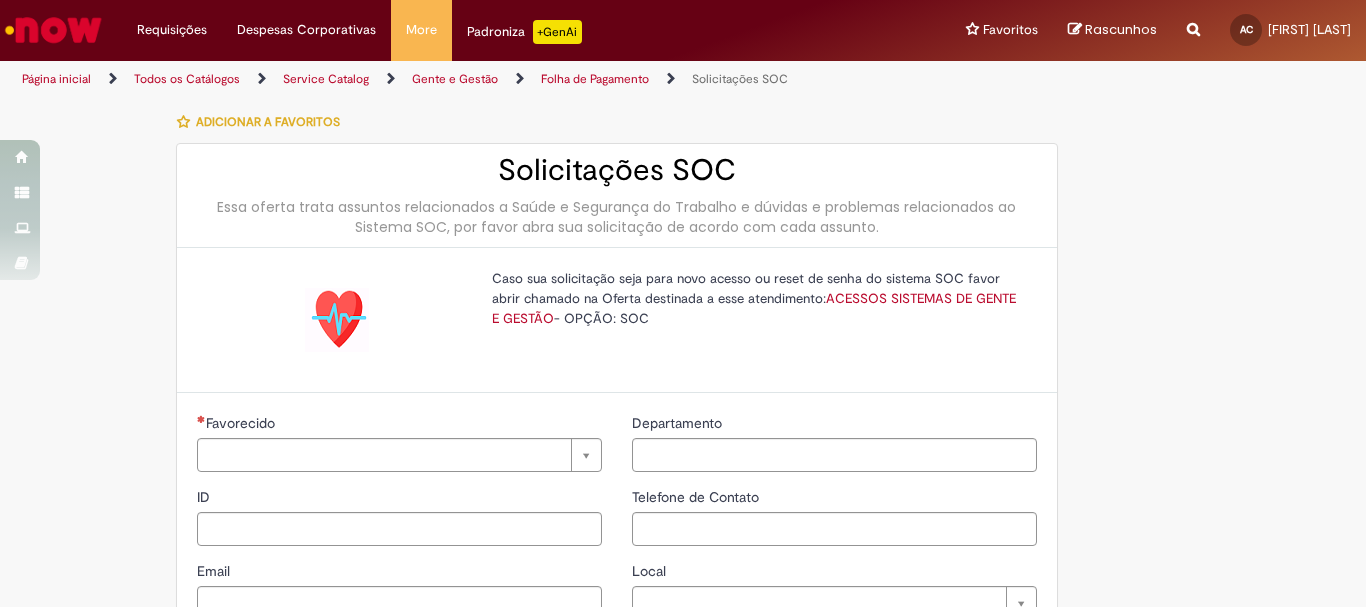 type on "**********" 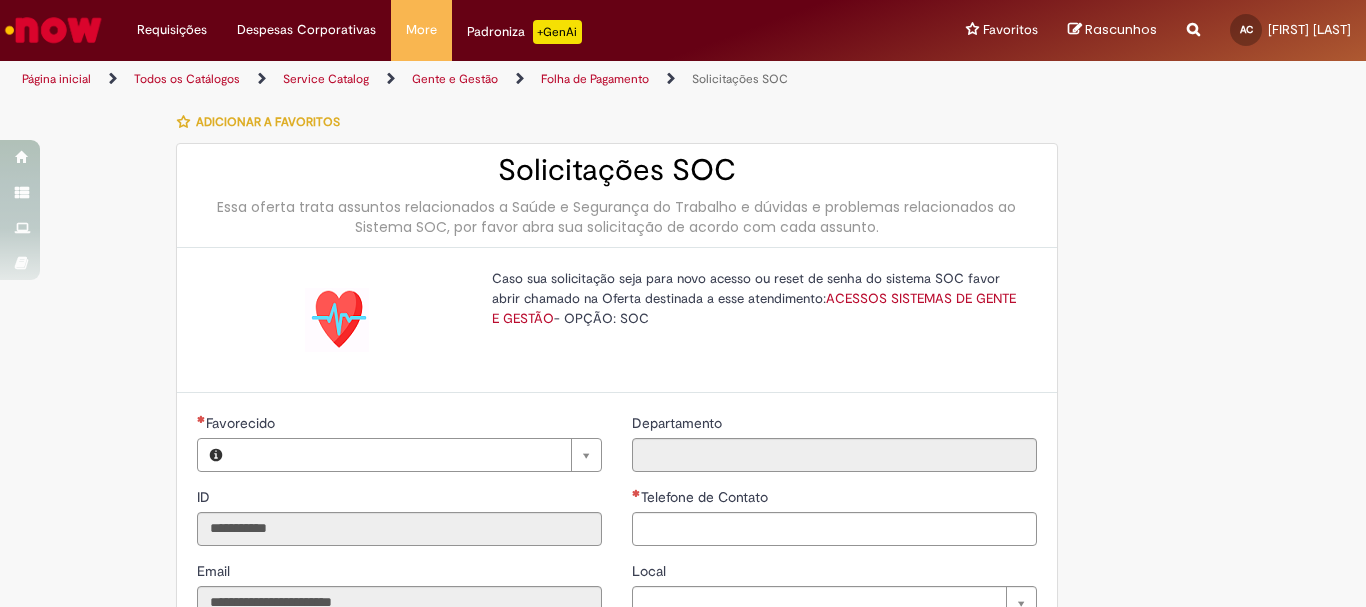 type on "**********" 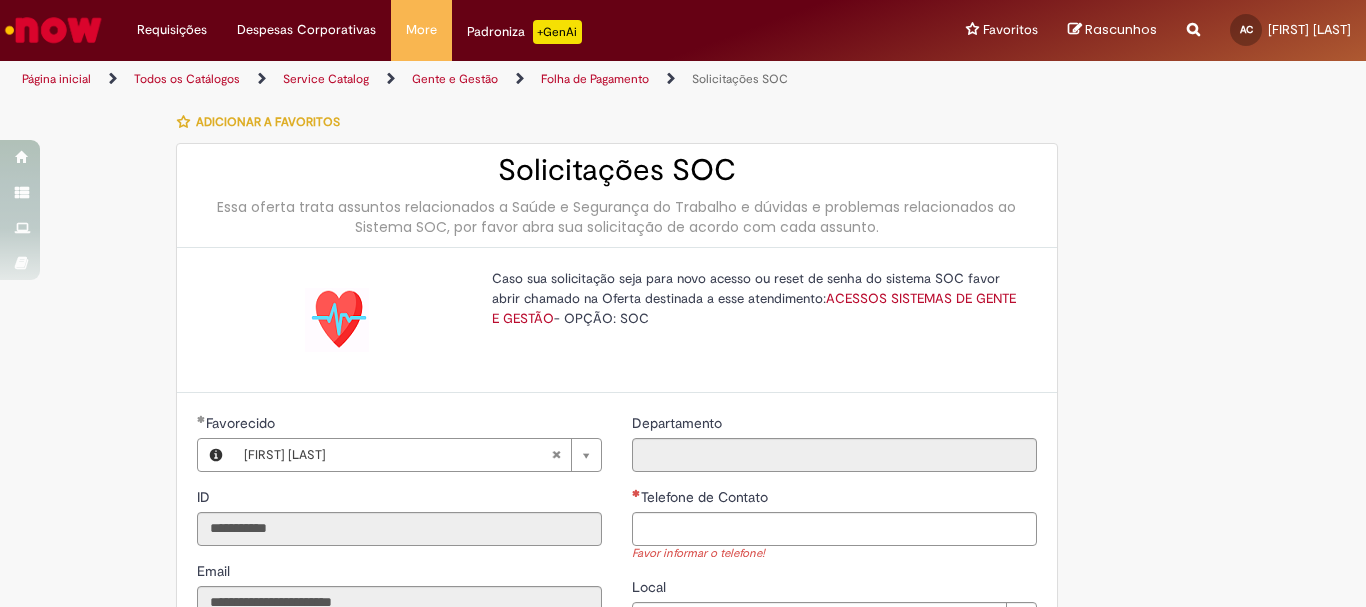 scroll, scrollTop: 400, scrollLeft: 0, axis: vertical 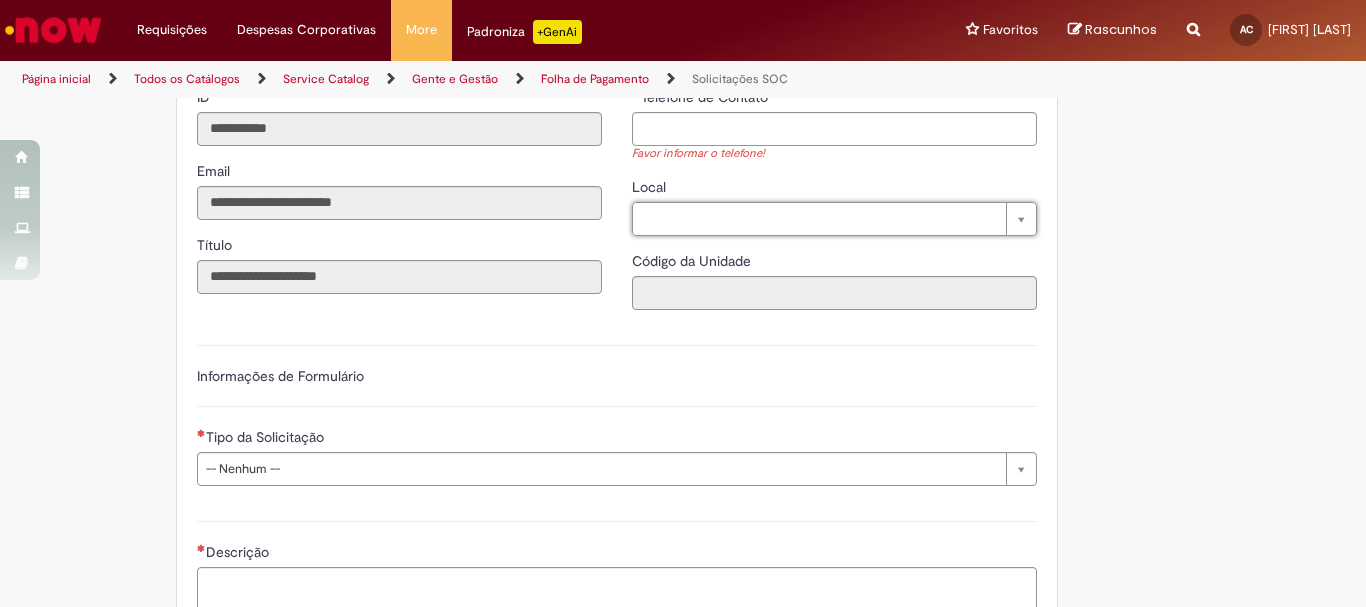 type on "*" 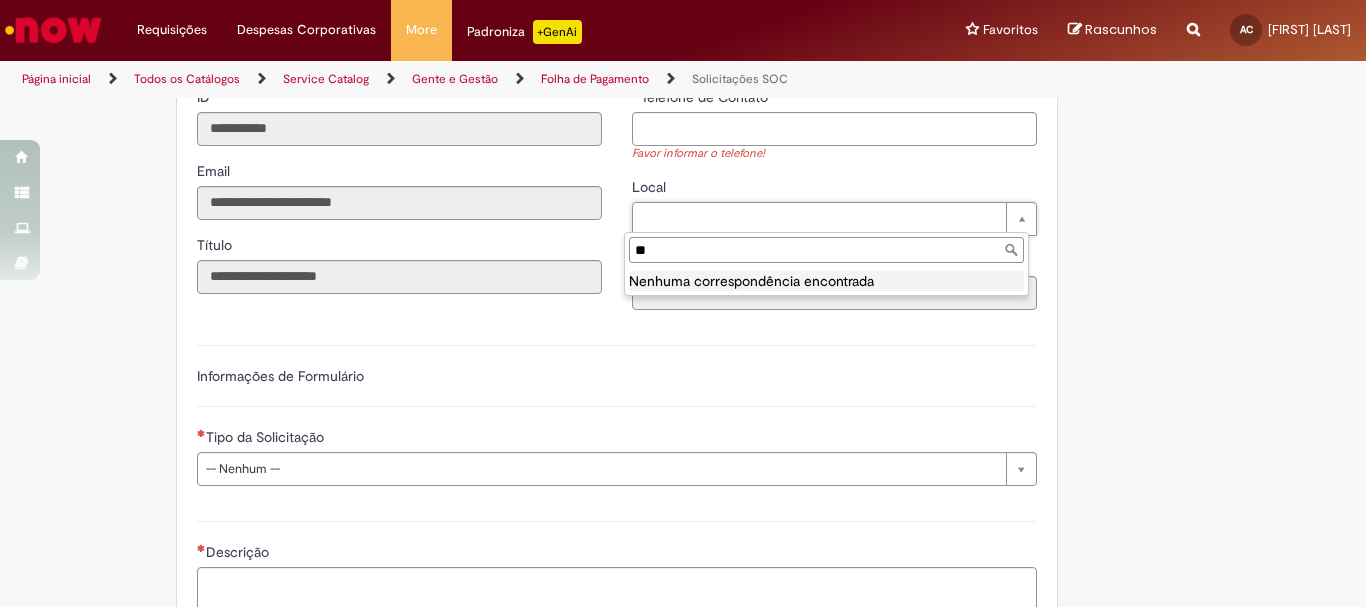 type on "*" 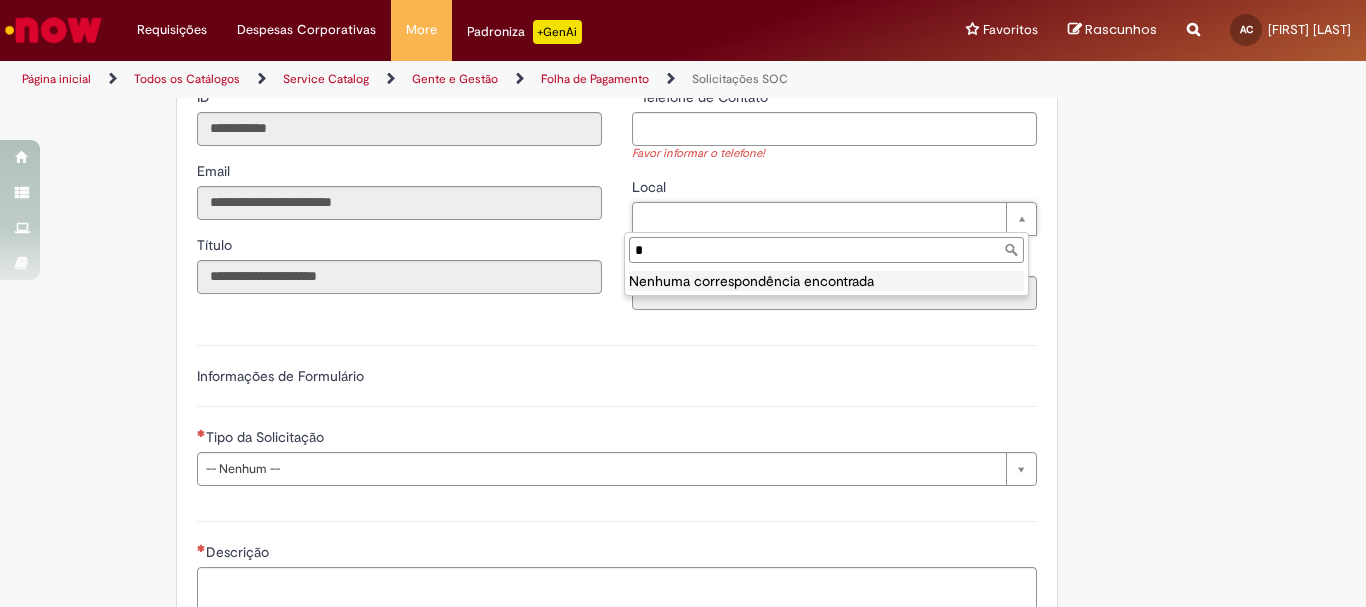 type 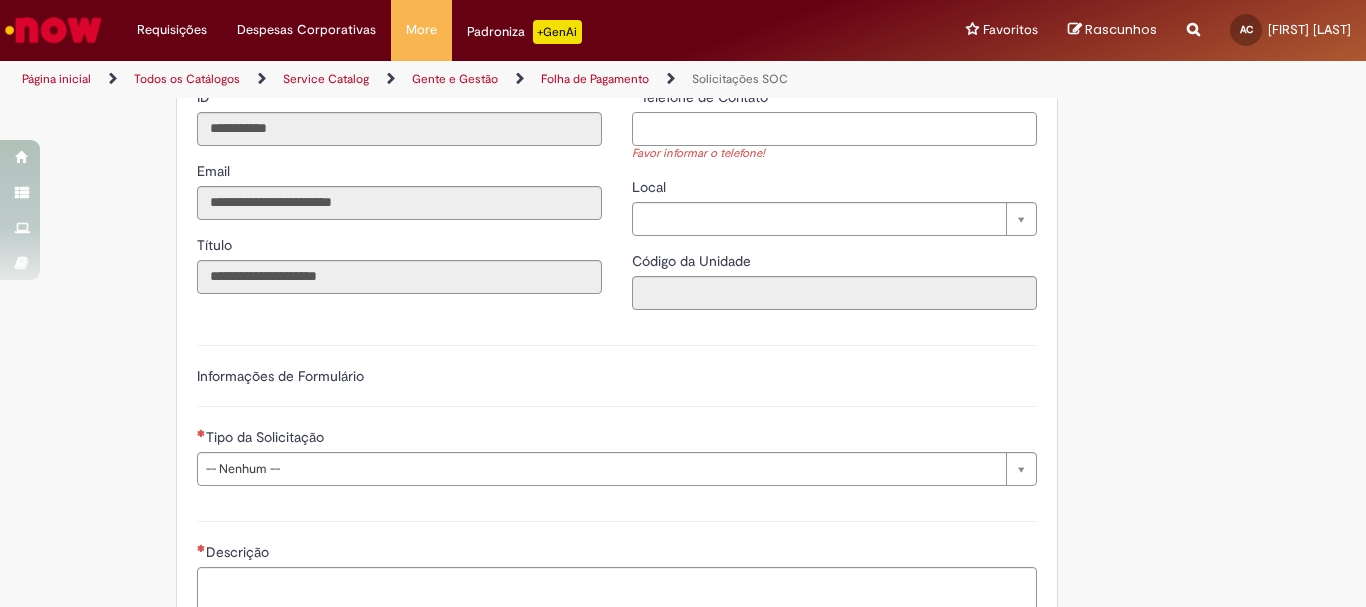 click on "Telefone de Contato" at bounding box center [834, 129] 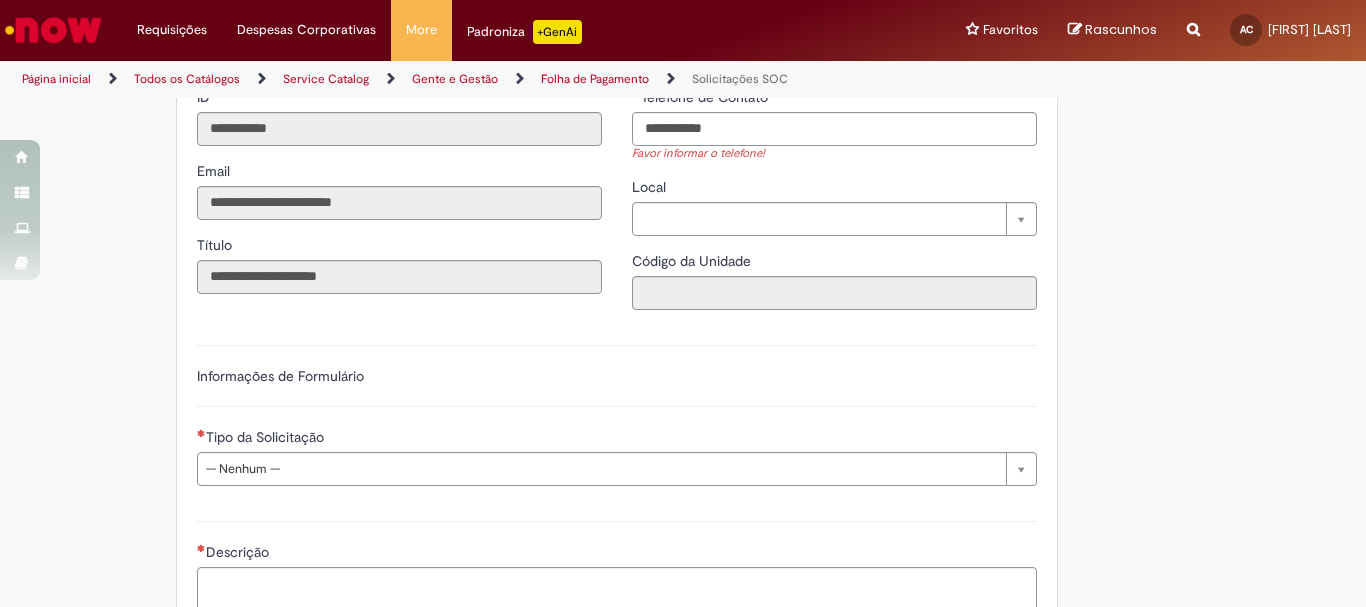 type on "**********" 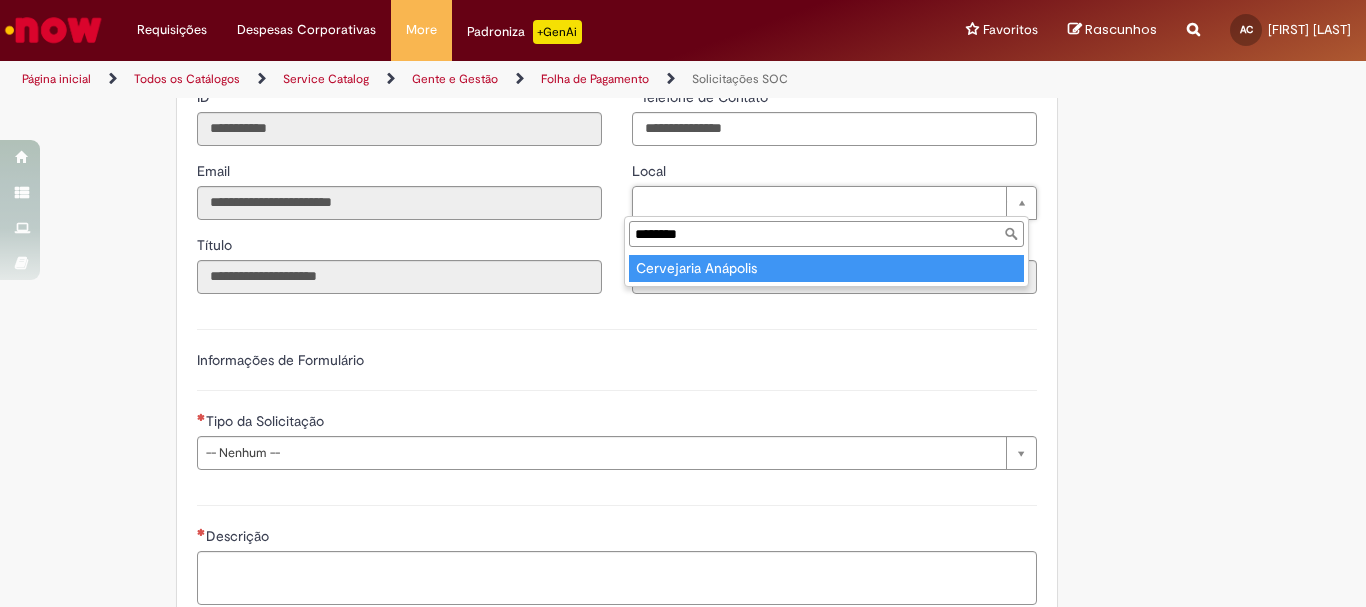 type on "********" 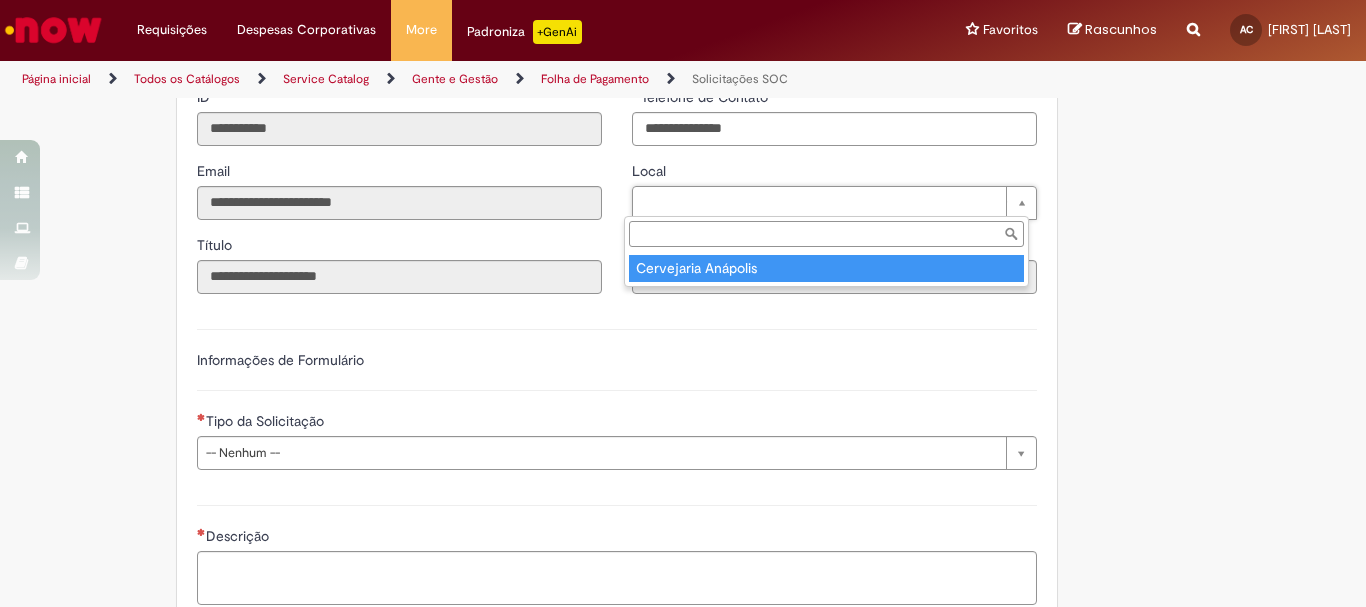 type on "****" 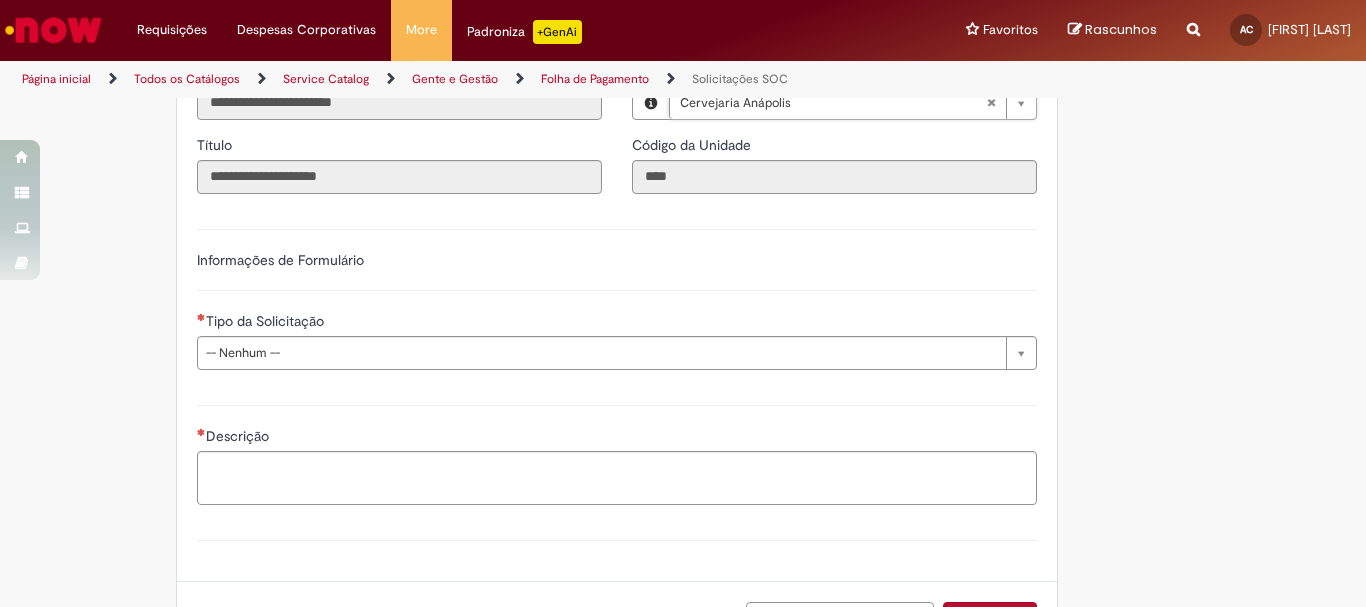 scroll, scrollTop: 600, scrollLeft: 0, axis: vertical 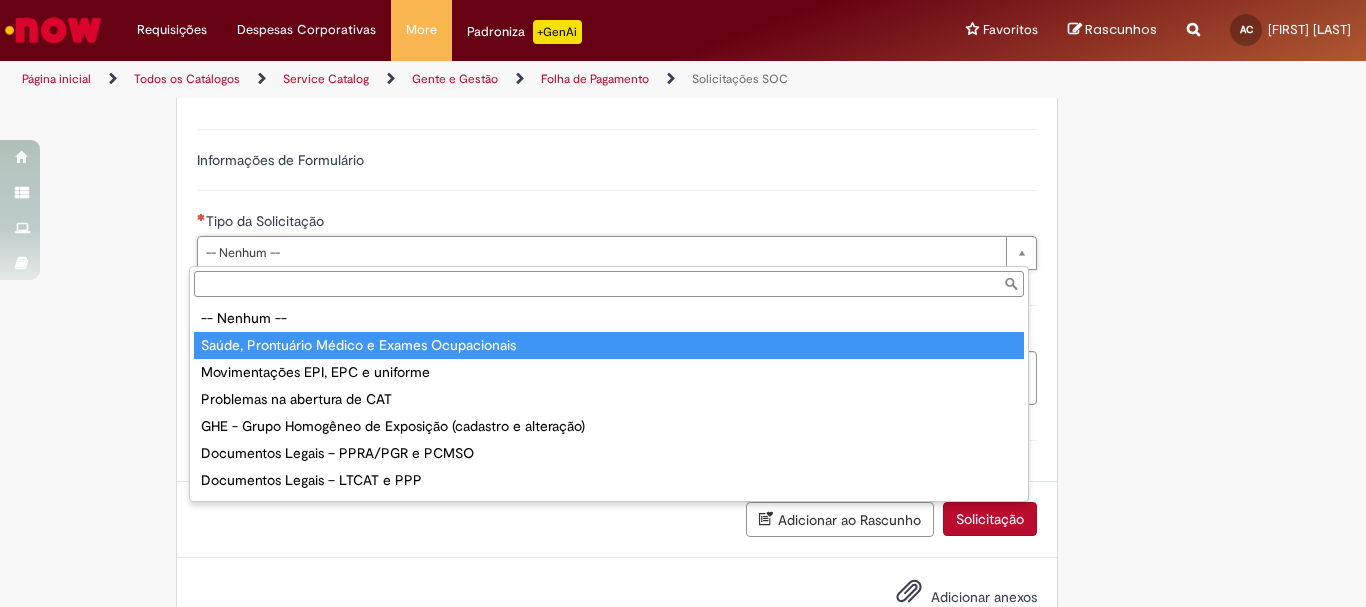 type on "**********" 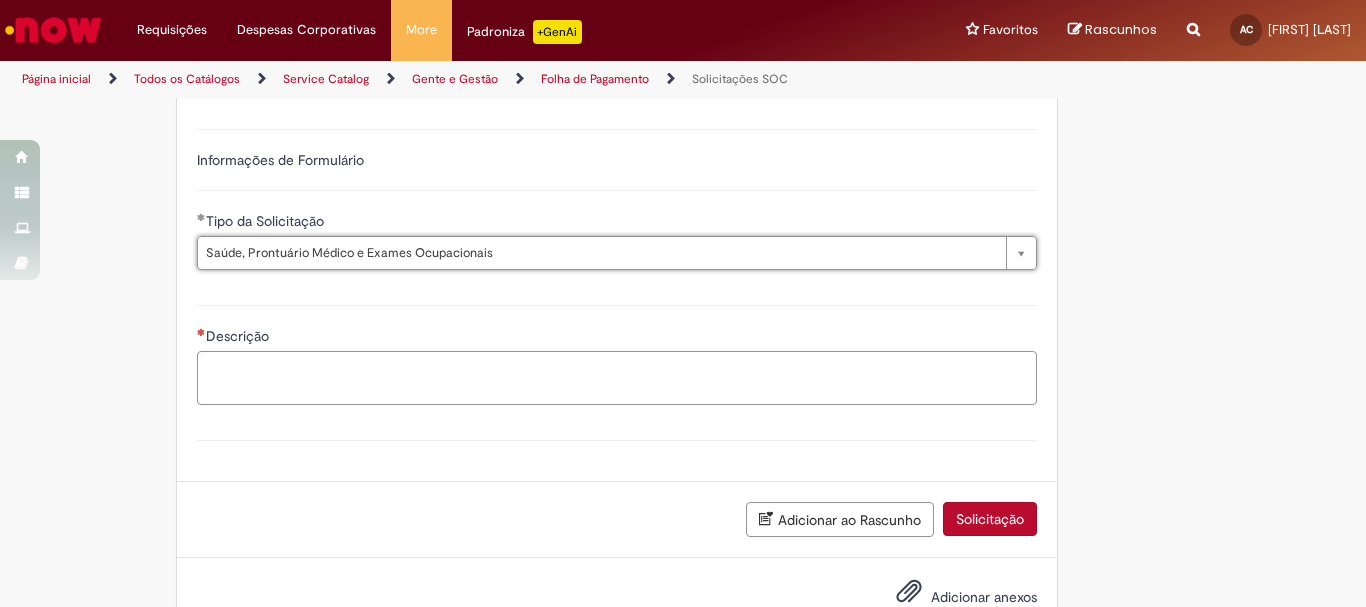 click on "Descrição" at bounding box center (617, 378) 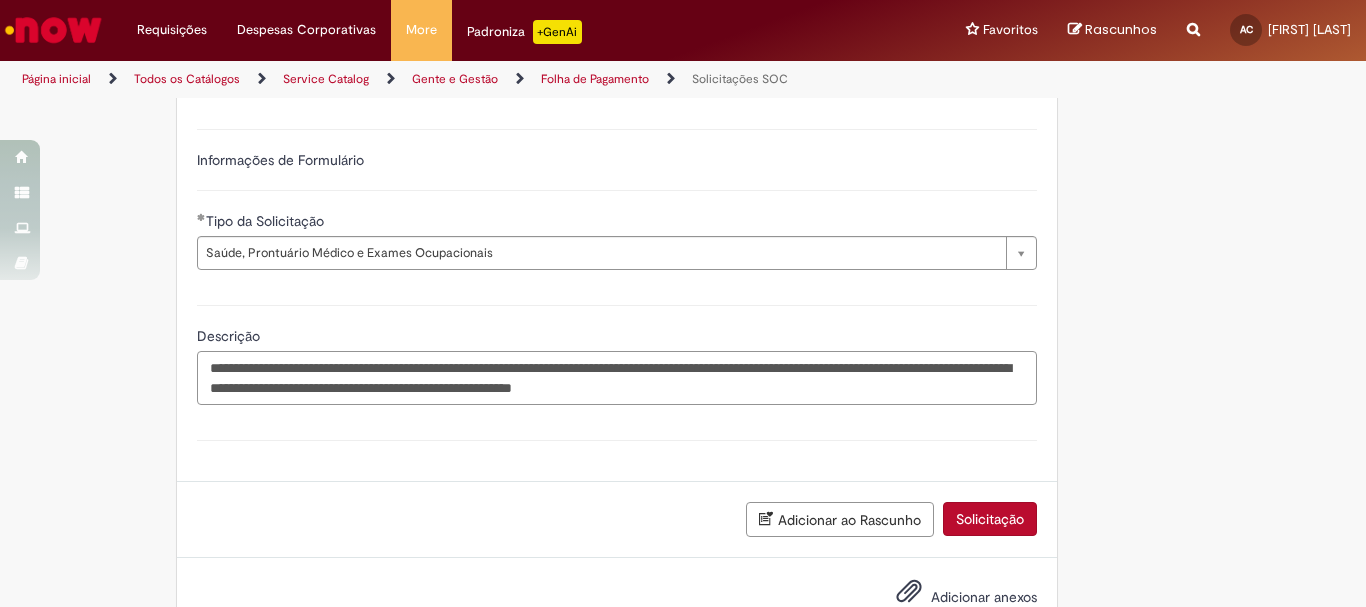 click on "**********" at bounding box center (617, 378) 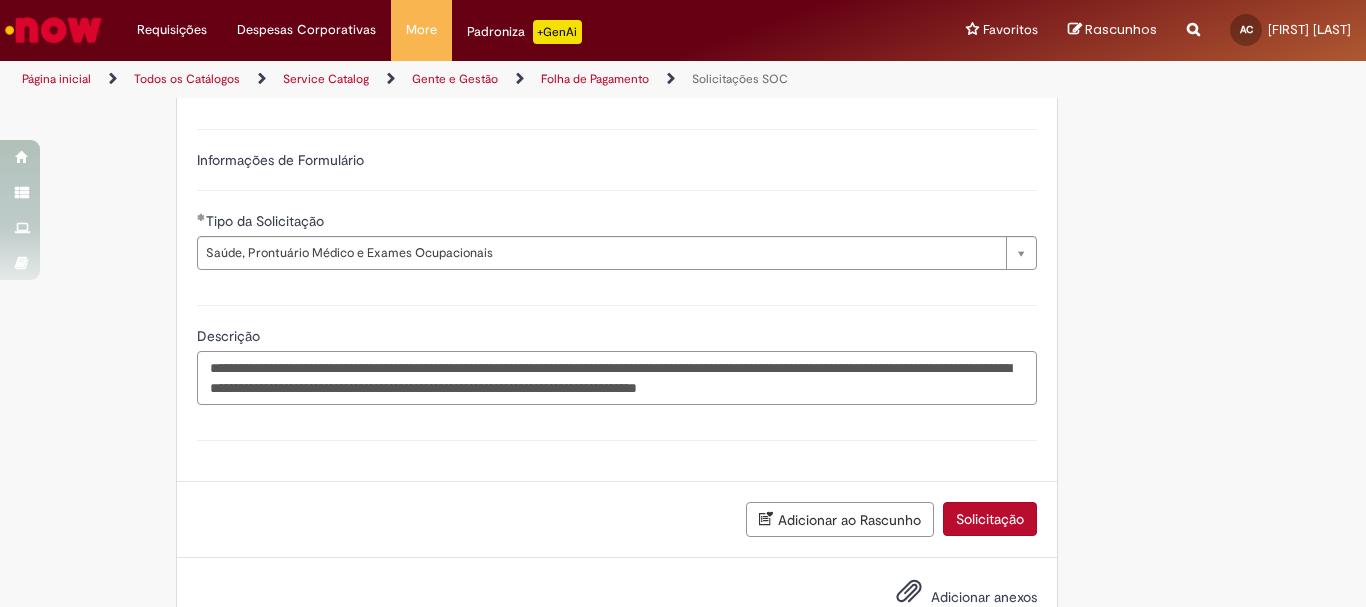 click on "**********" at bounding box center [617, 378] 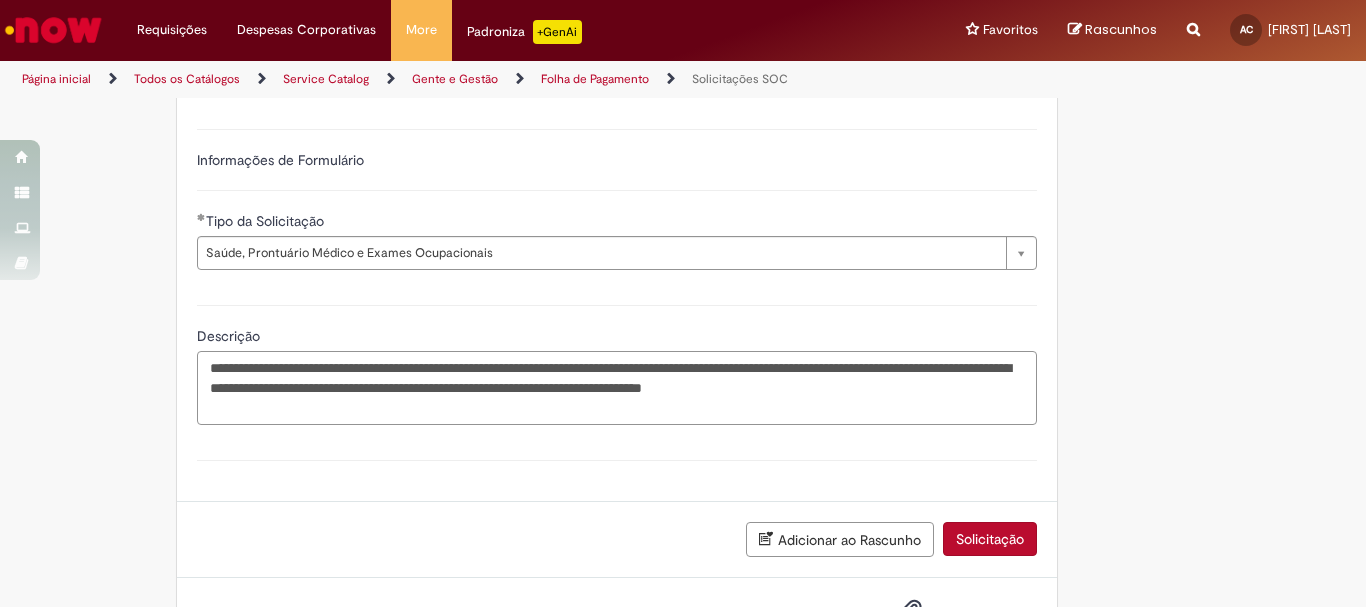 click on "**********" at bounding box center (617, 388) 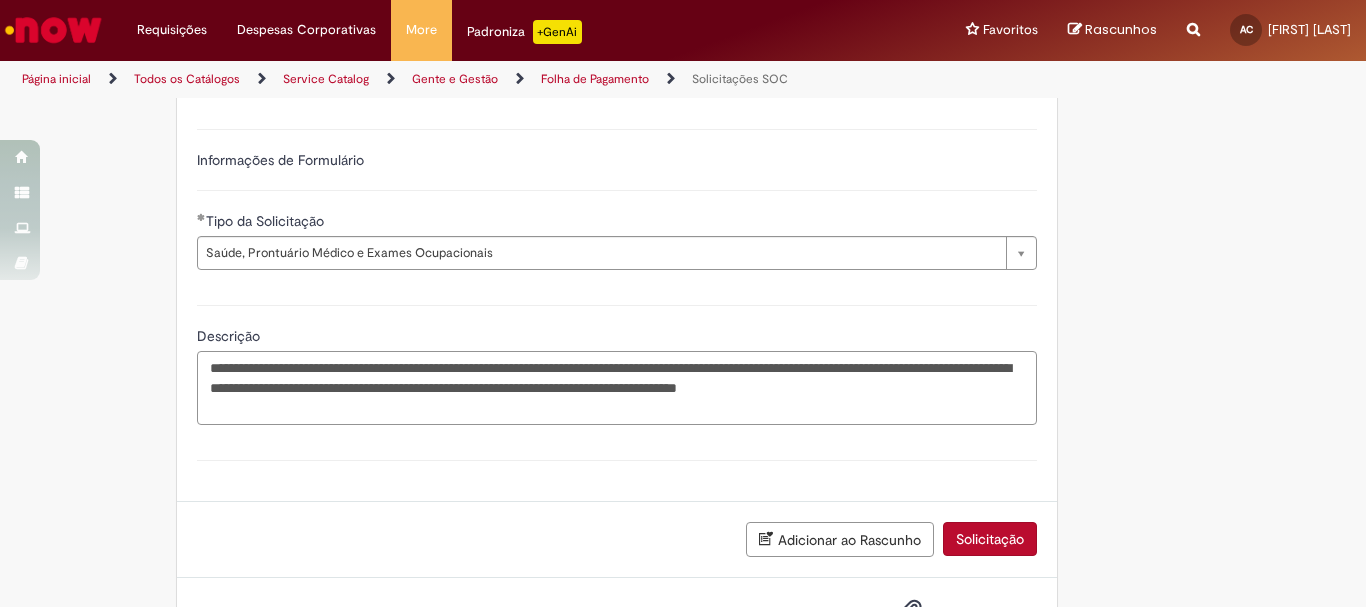 click on "**********" at bounding box center [617, 388] 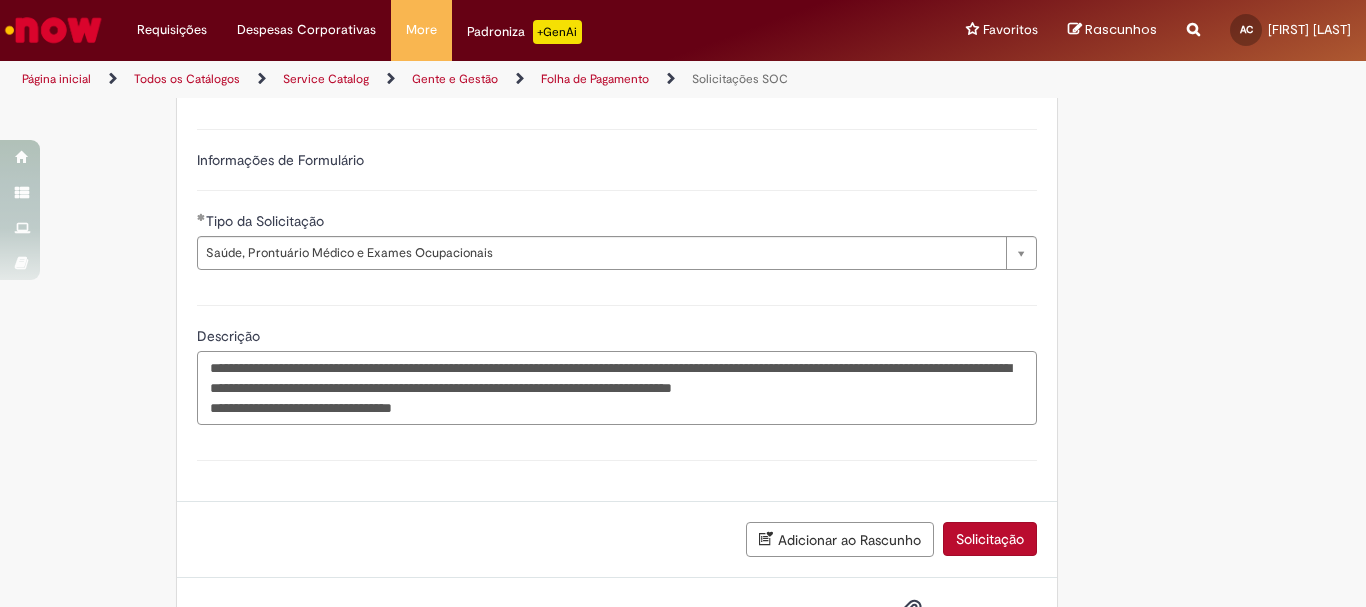 drag, startPoint x: 352, startPoint y: 414, endPoint x: 363, endPoint y: 412, distance: 11.18034 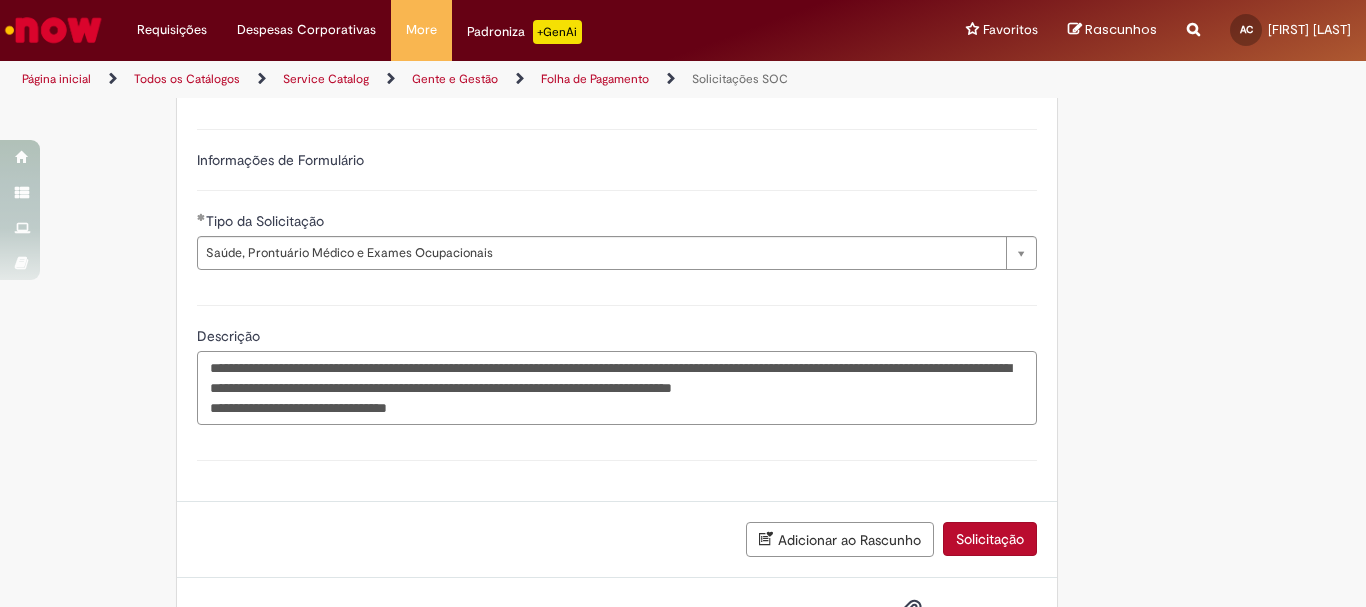 click on "**********" at bounding box center [617, 388] 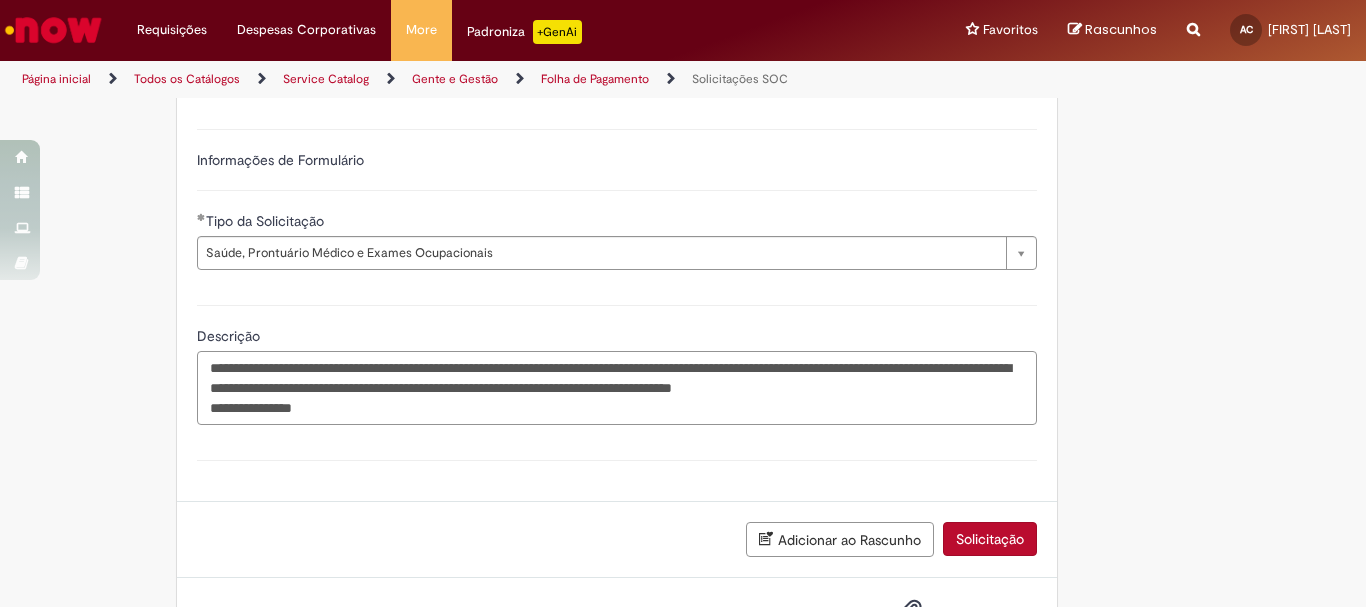 drag, startPoint x: 828, startPoint y: 368, endPoint x: 853, endPoint y: 374, distance: 25.70992 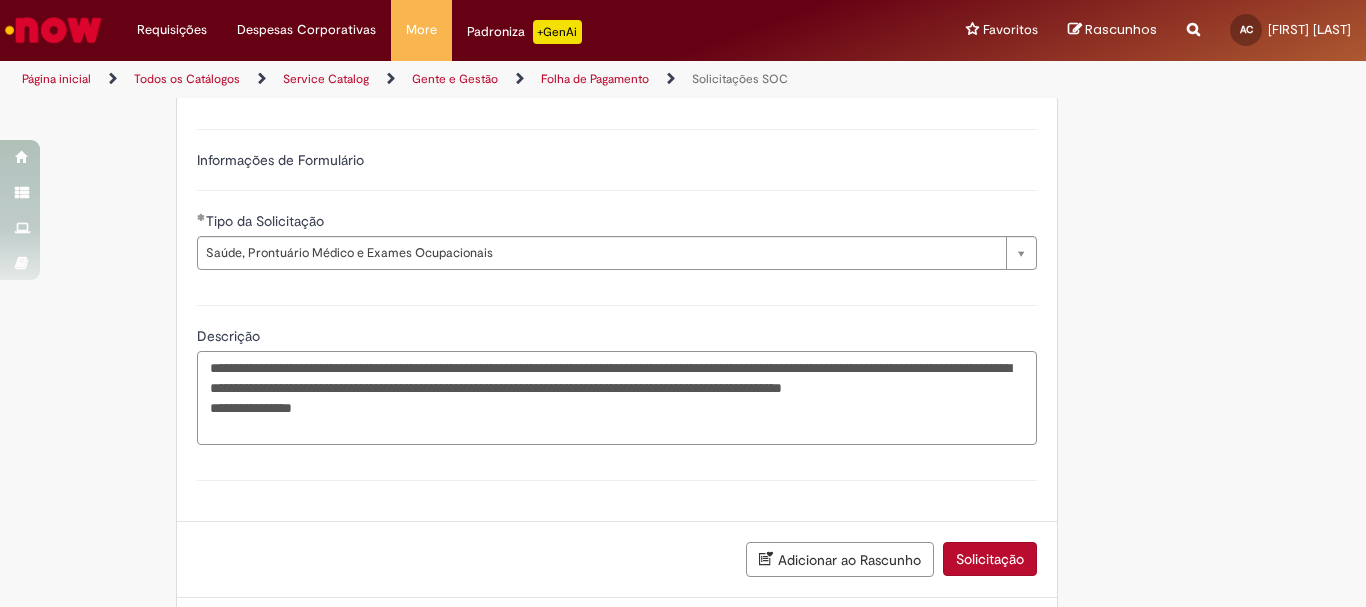scroll, scrollTop: 700, scrollLeft: 0, axis: vertical 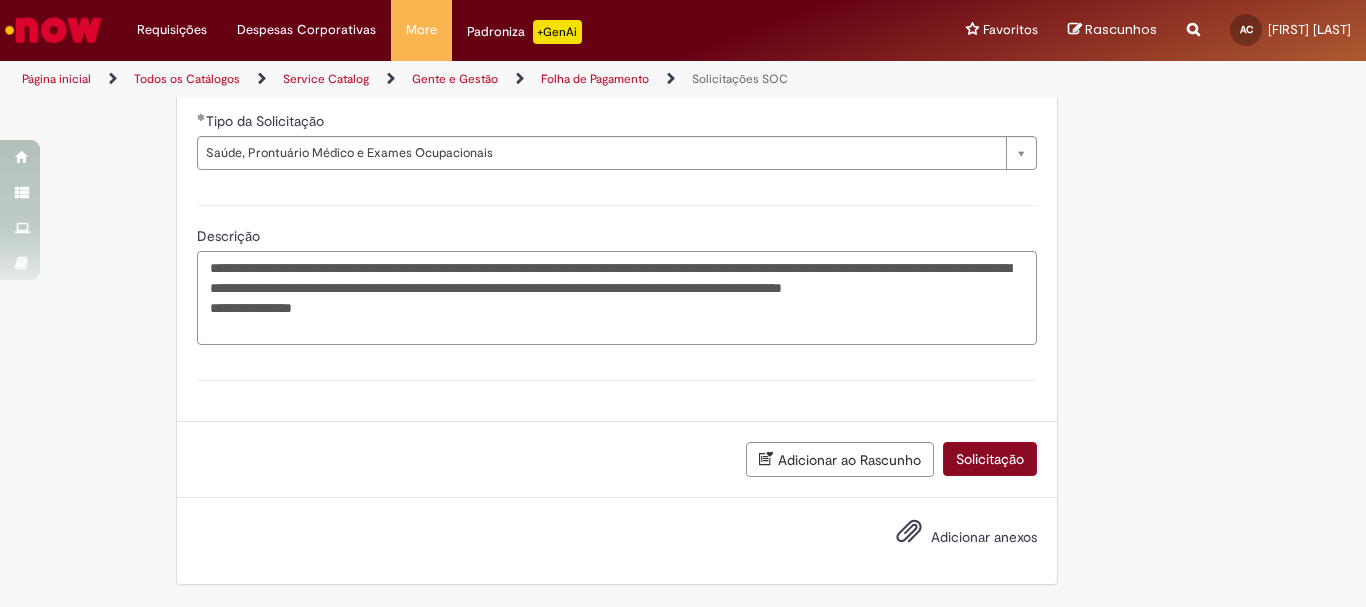 type on "**********" 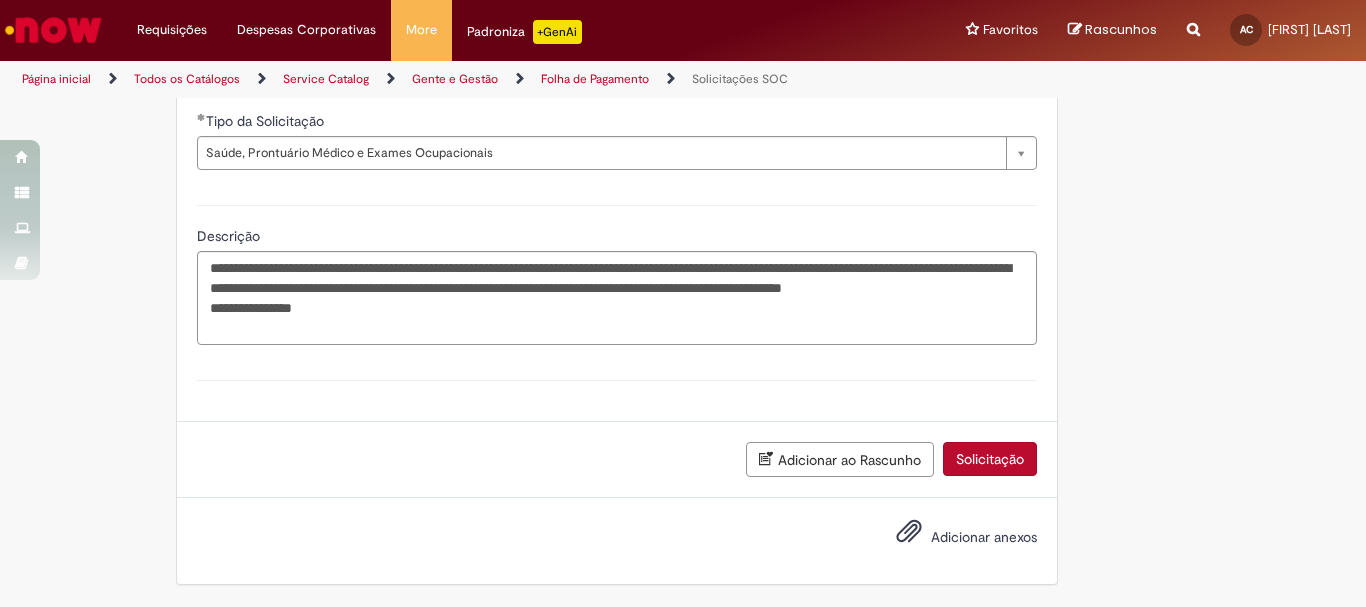 click on "Solicitação" at bounding box center (990, 459) 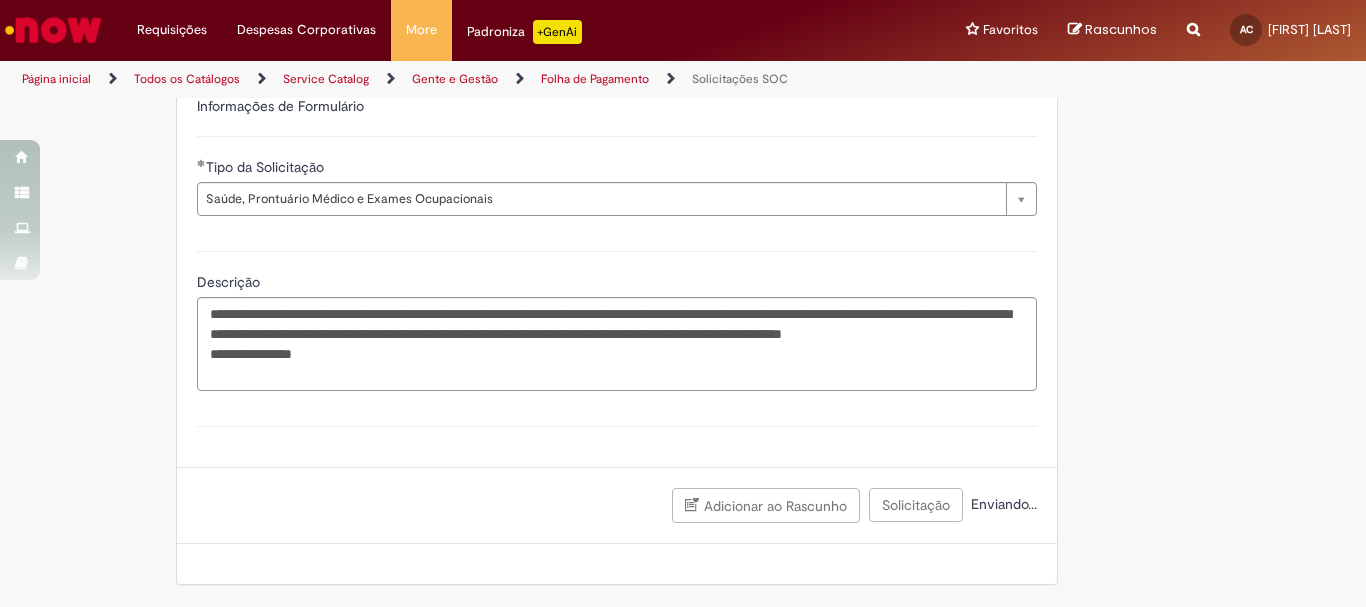 scroll, scrollTop: 654, scrollLeft: 0, axis: vertical 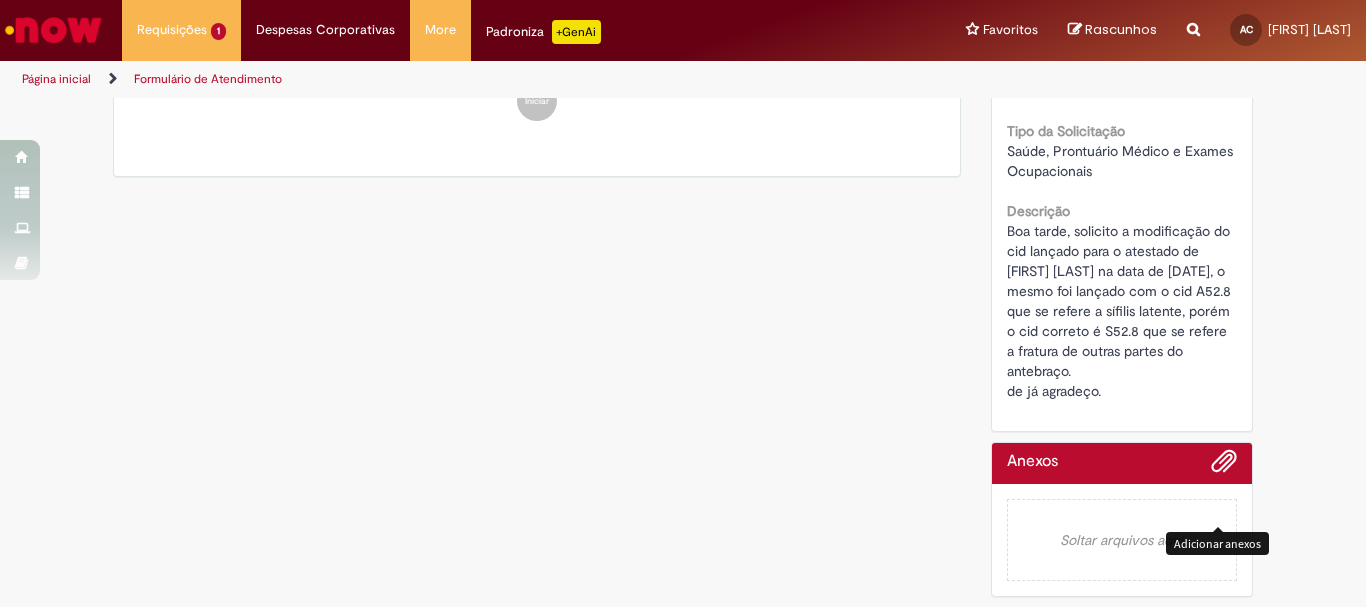 click at bounding box center (1224, 462) 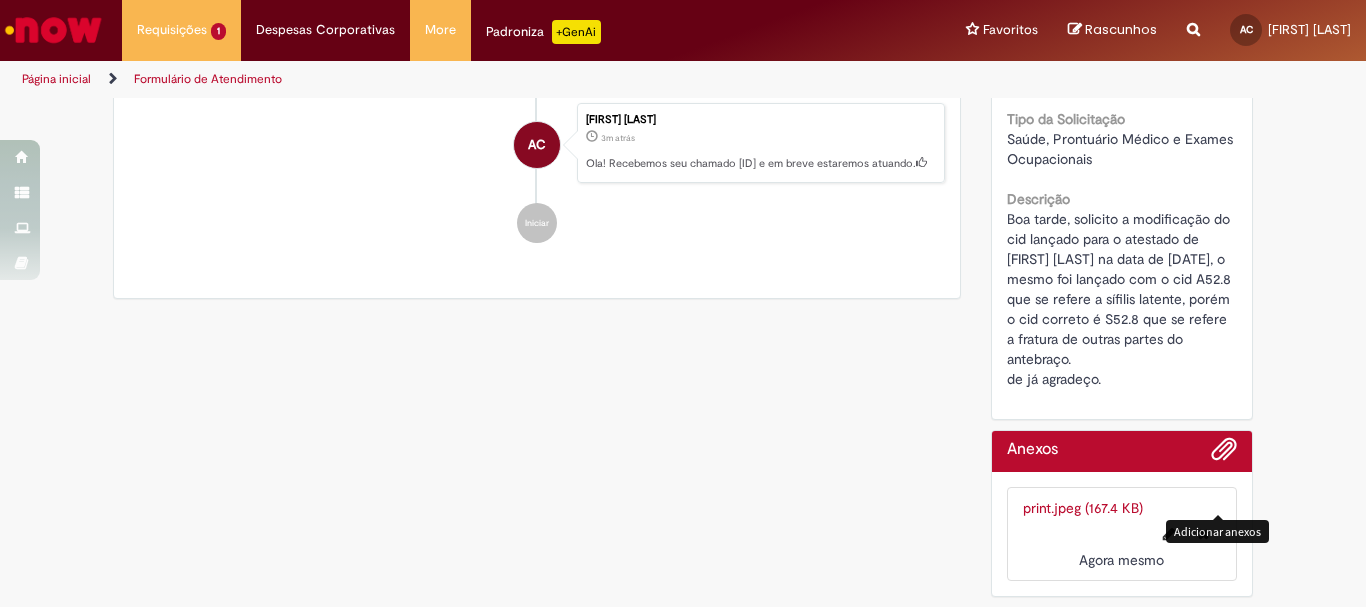 scroll, scrollTop: 515, scrollLeft: 0, axis: vertical 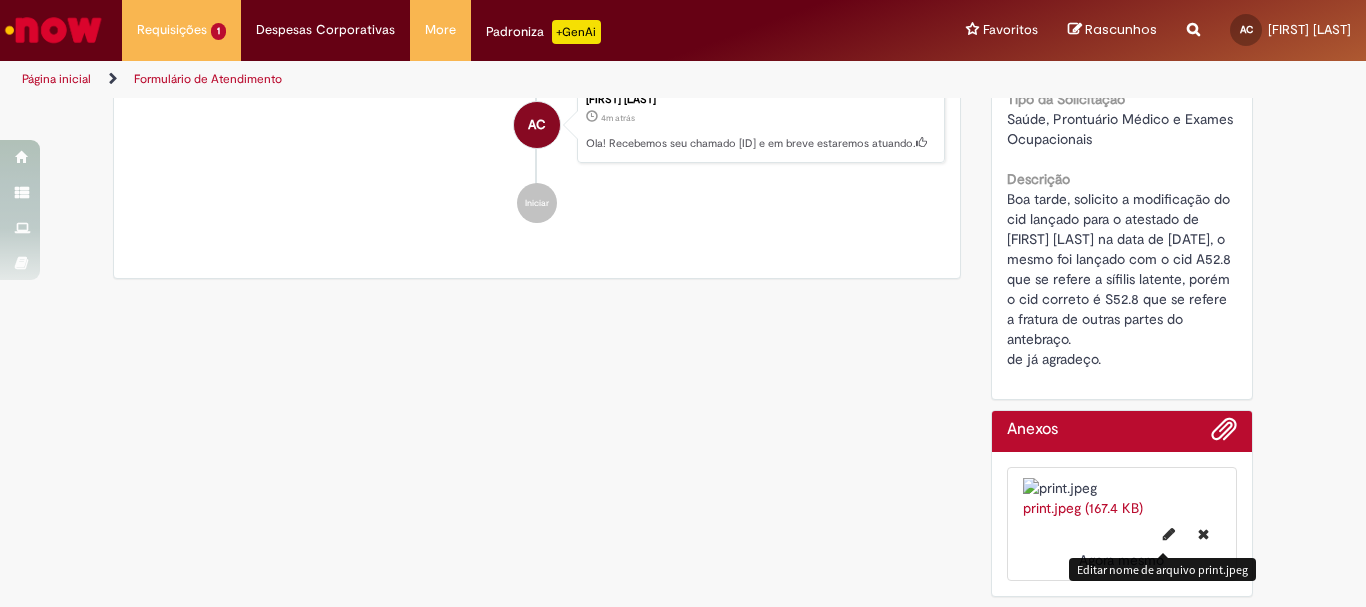 click at bounding box center (1169, 534) 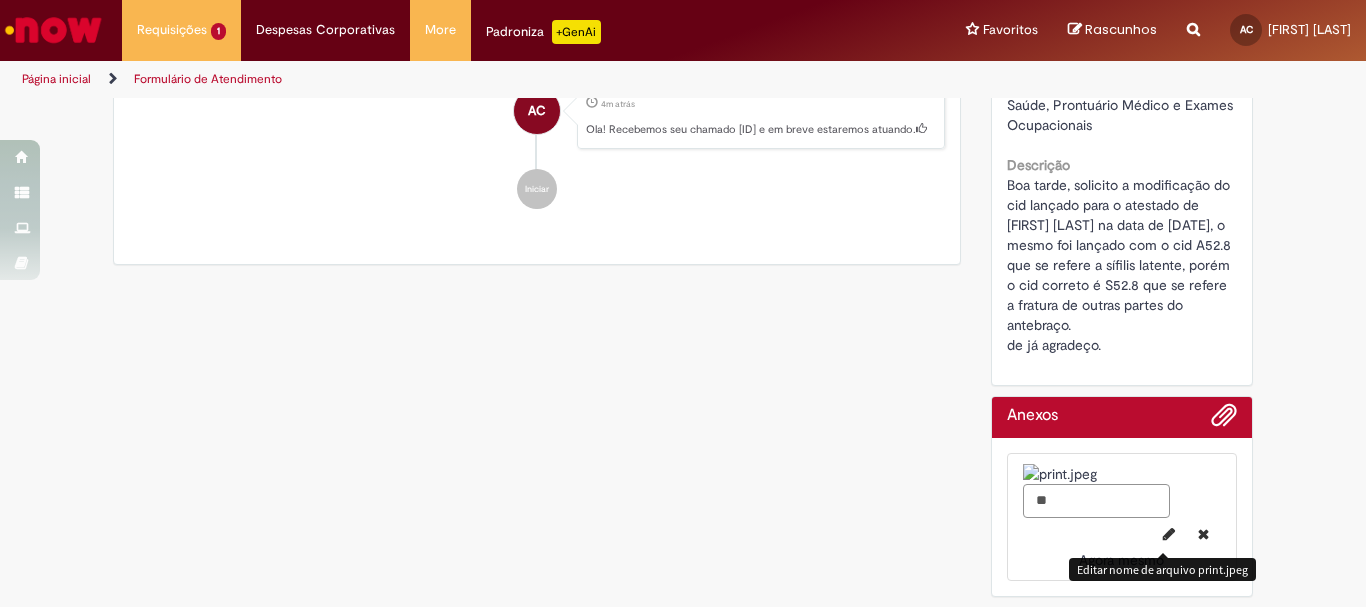 type on "*" 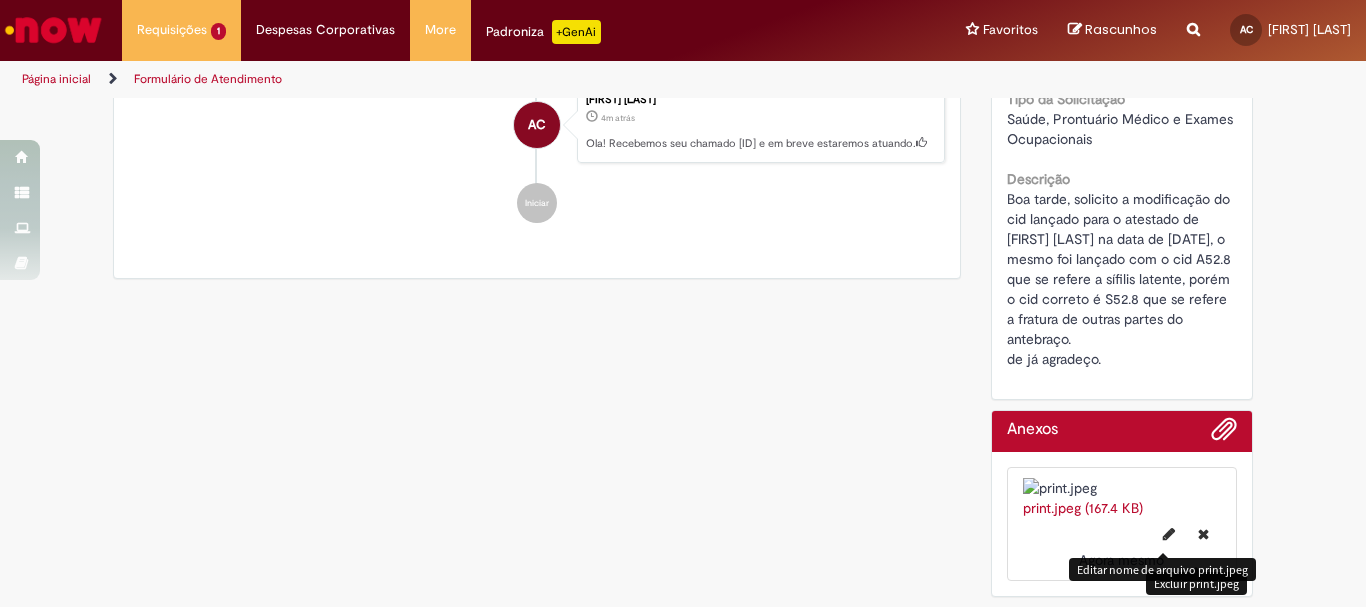 click on "Pular para o conteúdo da página
Requisições   1
Exibir Todas as Solicitações
Solicitações SOC
4m atrás 4 minutos atrás  R13281187
Requisições   1
Exibir Todas as Solicitações
Solicitações SOC
4m atrás 4 minutos atrás  R13281187
Despesas Corporativas
Minhas Despesas
Solicitar Adiantamento de Viagem
Solicitar Reembolso
Despesas Corporativas
Minhas Despesas
Solicitar Adiantamento de Viagem
Solicitar Reembolso
More
Gestão de acessos
Solicitar Compra
Colabora
More
Gestão de acessos
Solicitar Compra
Colabora
Padroniza  +GenAi" at bounding box center (683, 303) 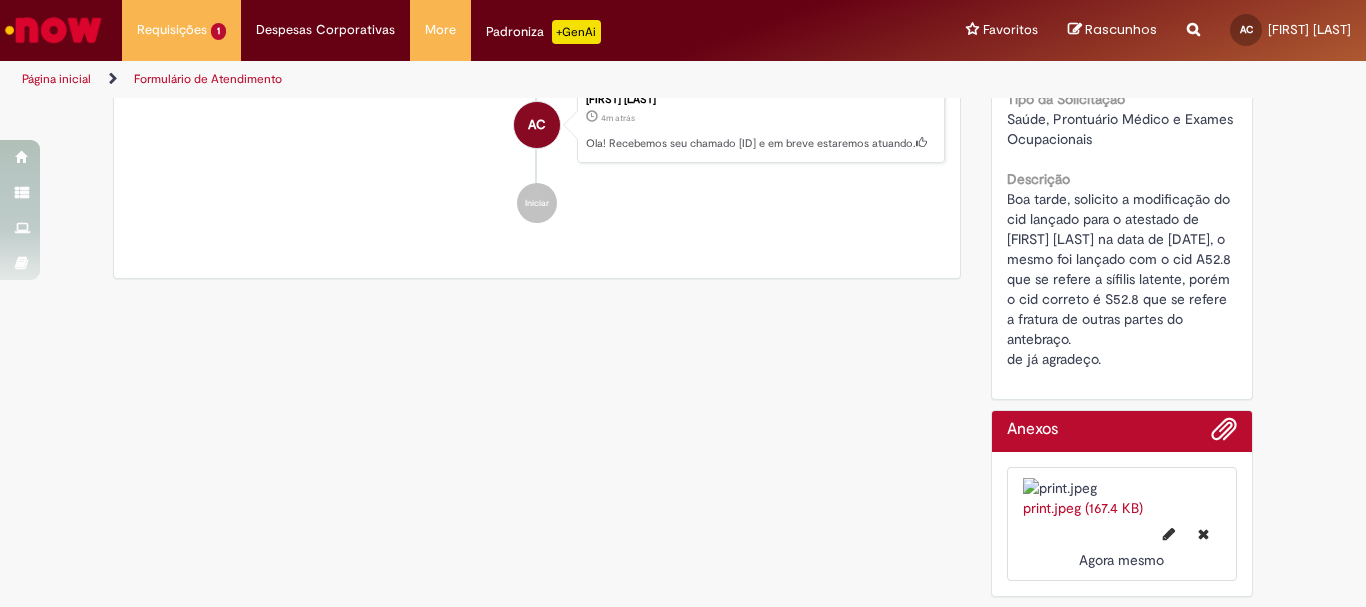 click on "Verificar Código de Barras
Aguardando Aprovação
Aguardando atendimento
Em andamento
Validação
Concluído
Solicitações SOC
Enviar
AC
Adaiza Castro
Agora mesmo Agora mesmo
print.jpeg  167 KB
AC" at bounding box center (683, 162) 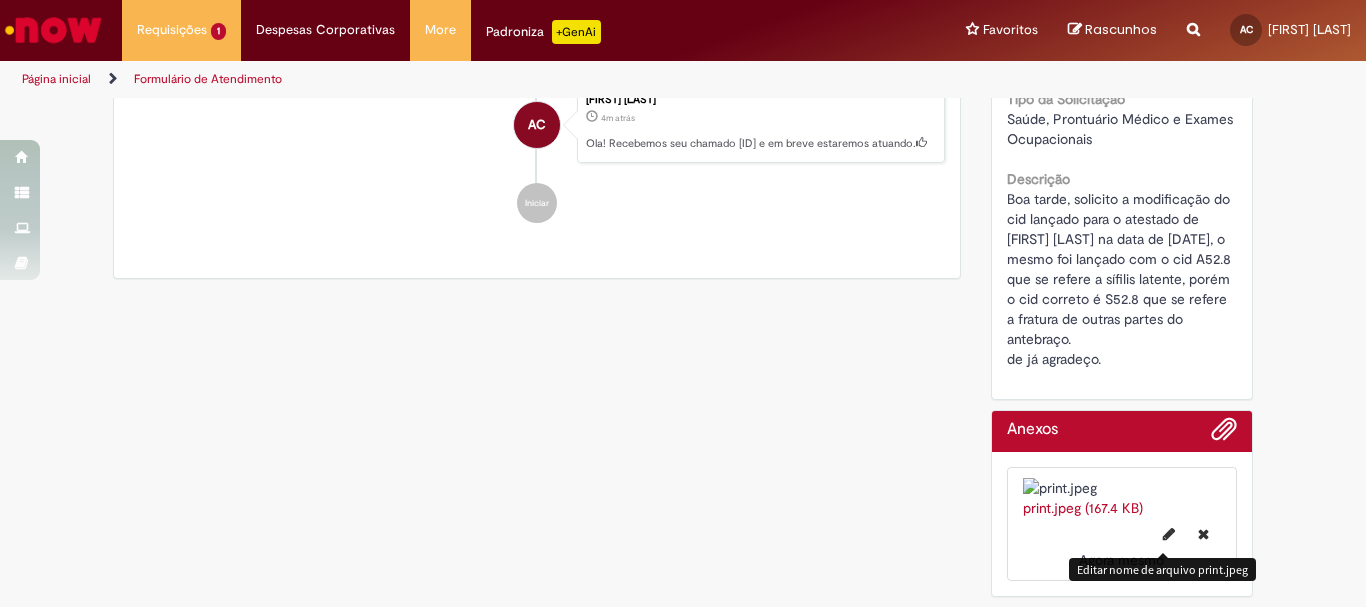 click at bounding box center (1169, 534) 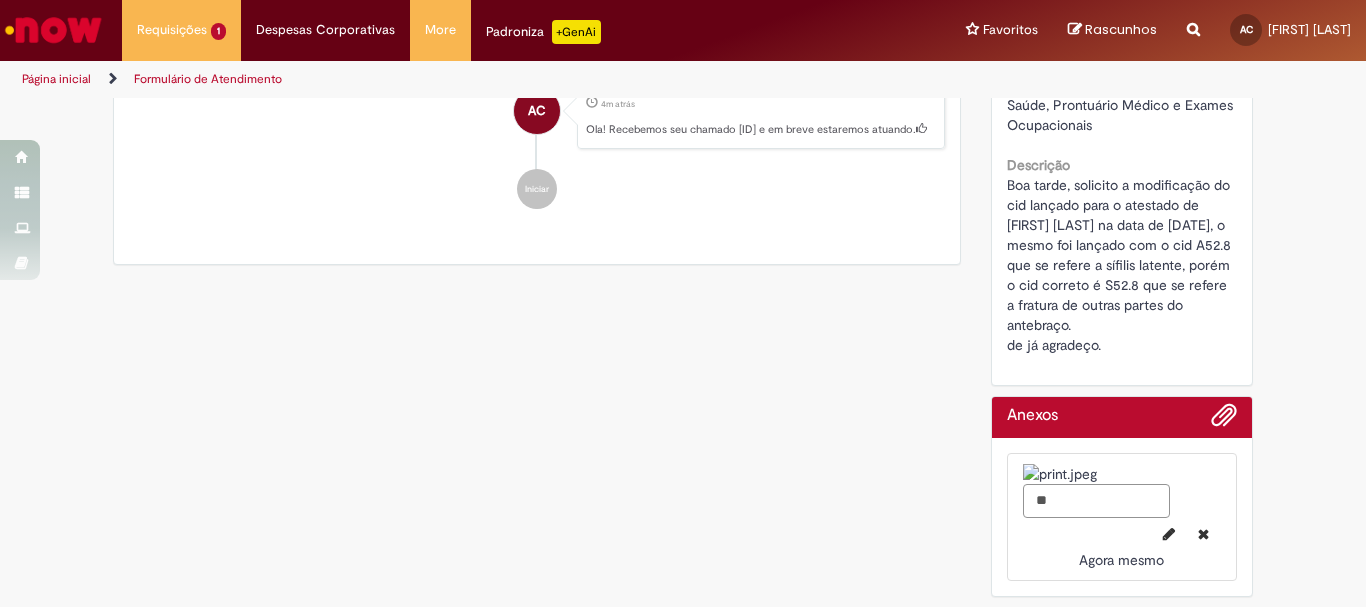 type on "*" 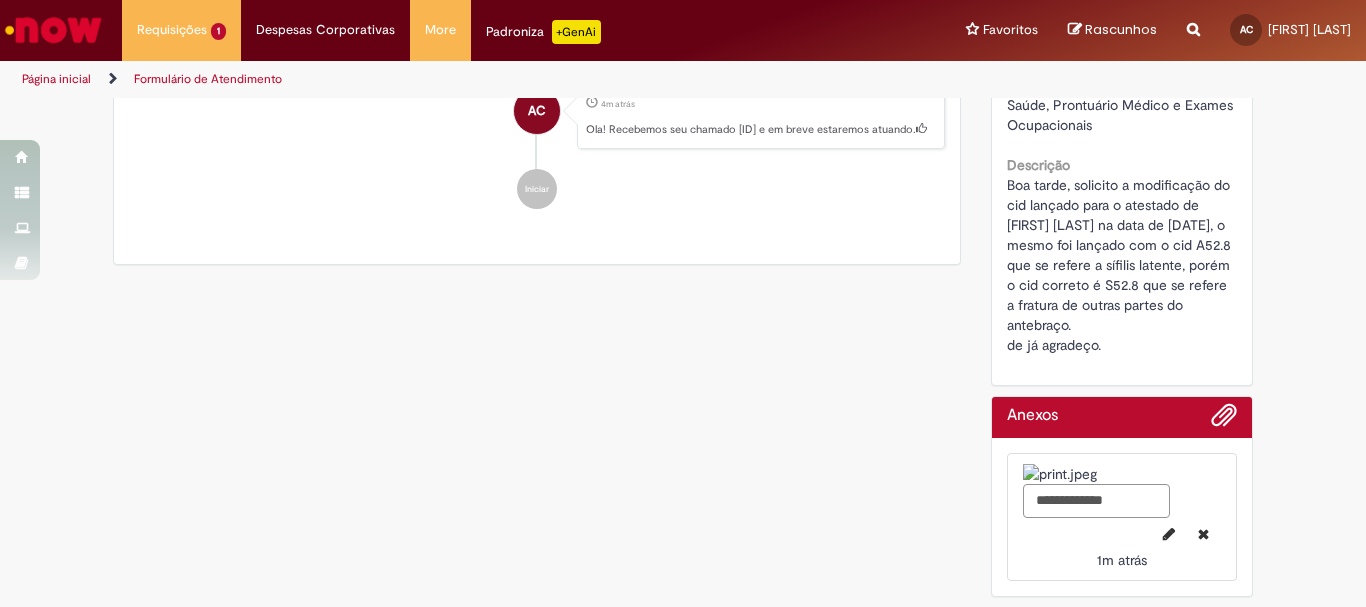 type on "**********" 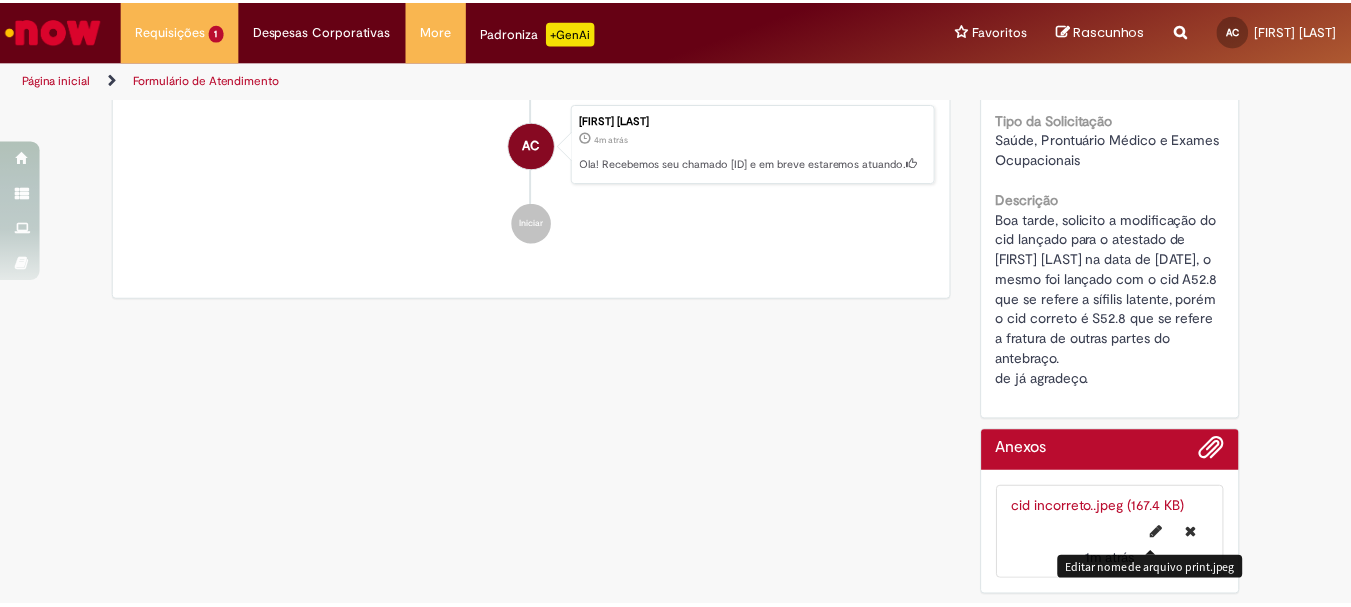 scroll, scrollTop: 0, scrollLeft: 0, axis: both 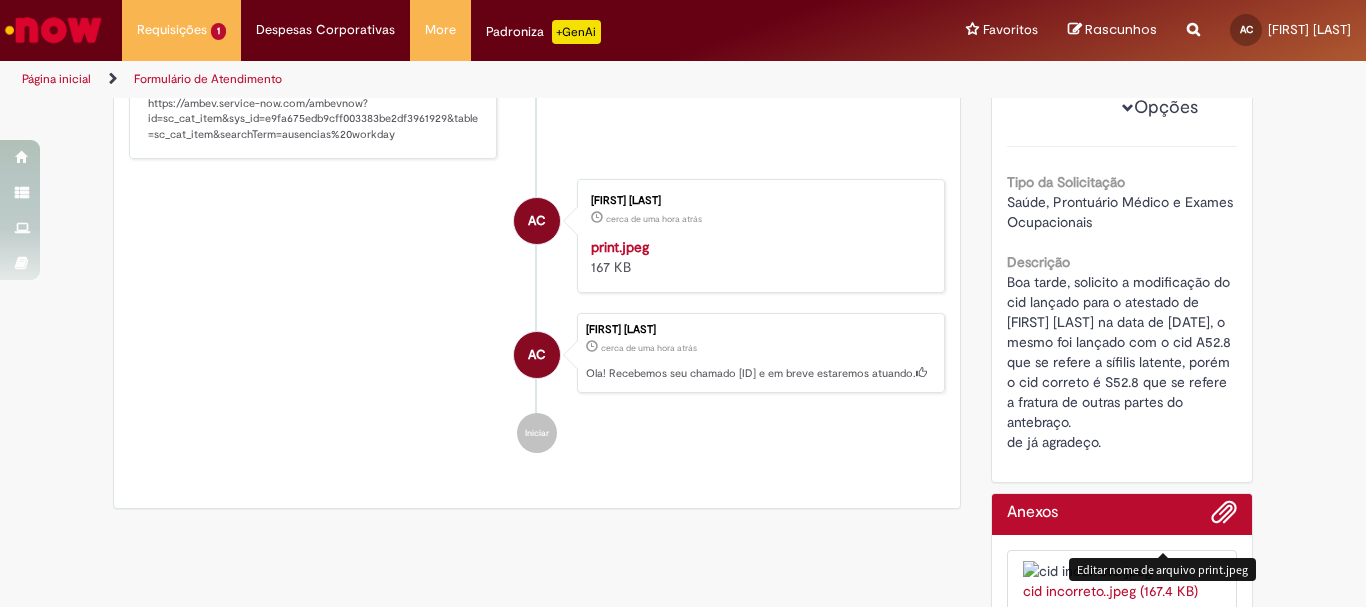 drag, startPoint x: 991, startPoint y: 297, endPoint x: 1194, endPoint y: 476, distance: 270.64737 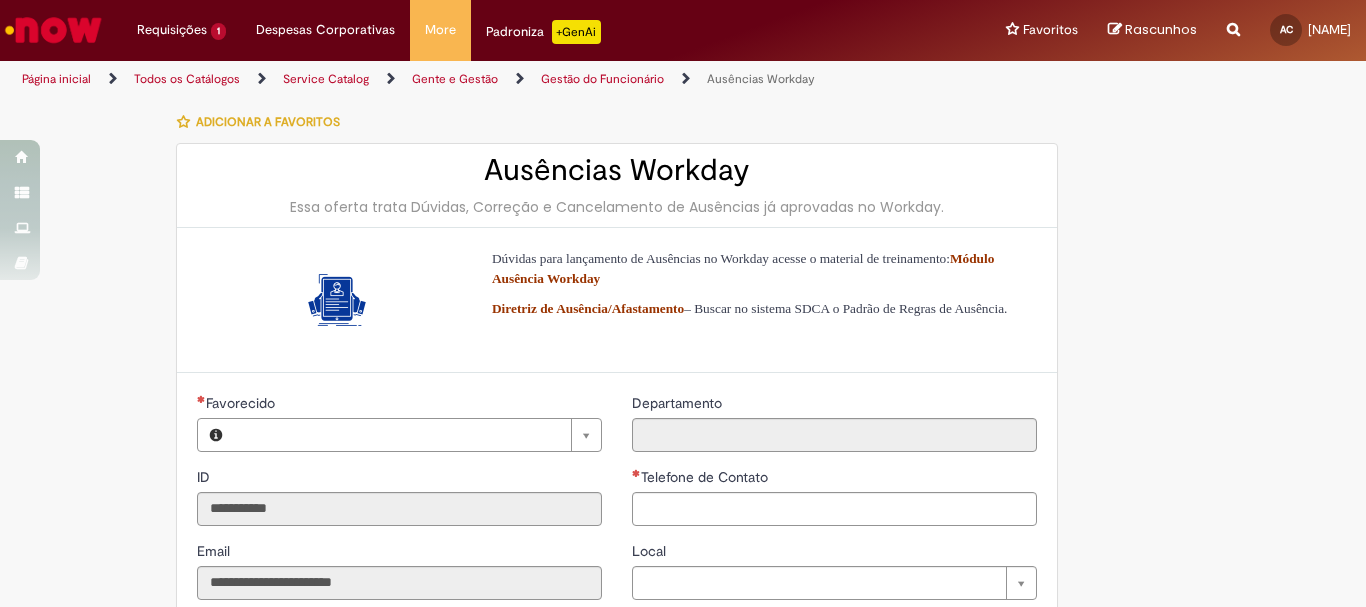type on "**********" 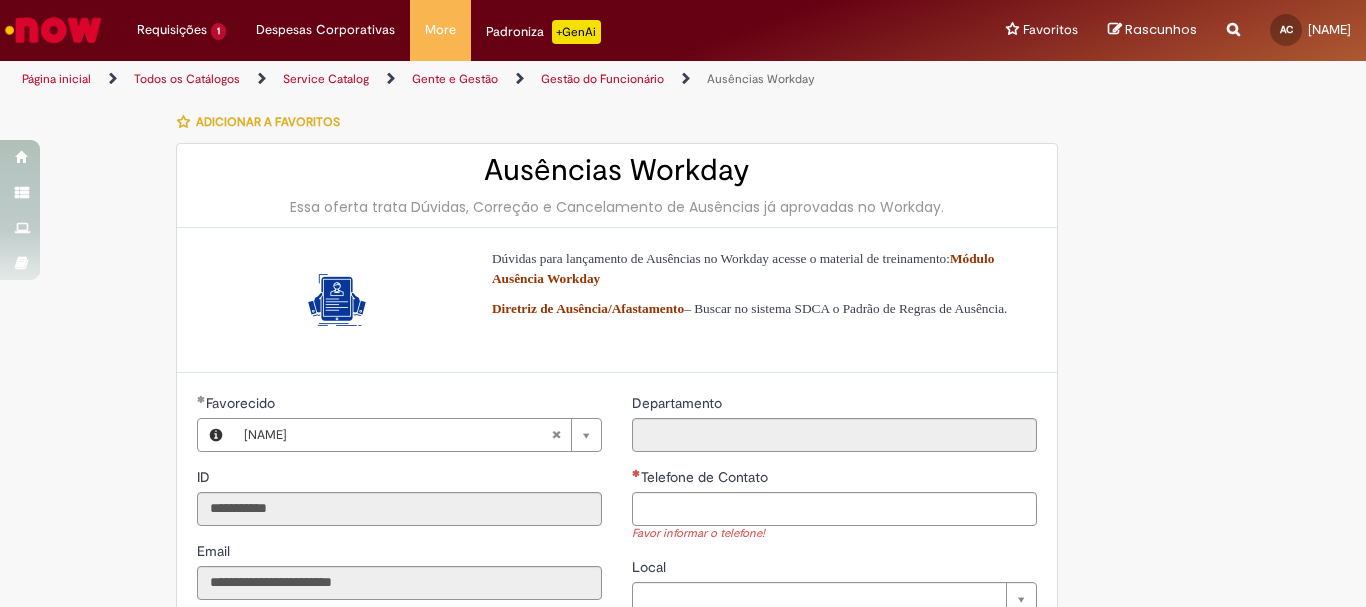 scroll, scrollTop: 200, scrollLeft: 0, axis: vertical 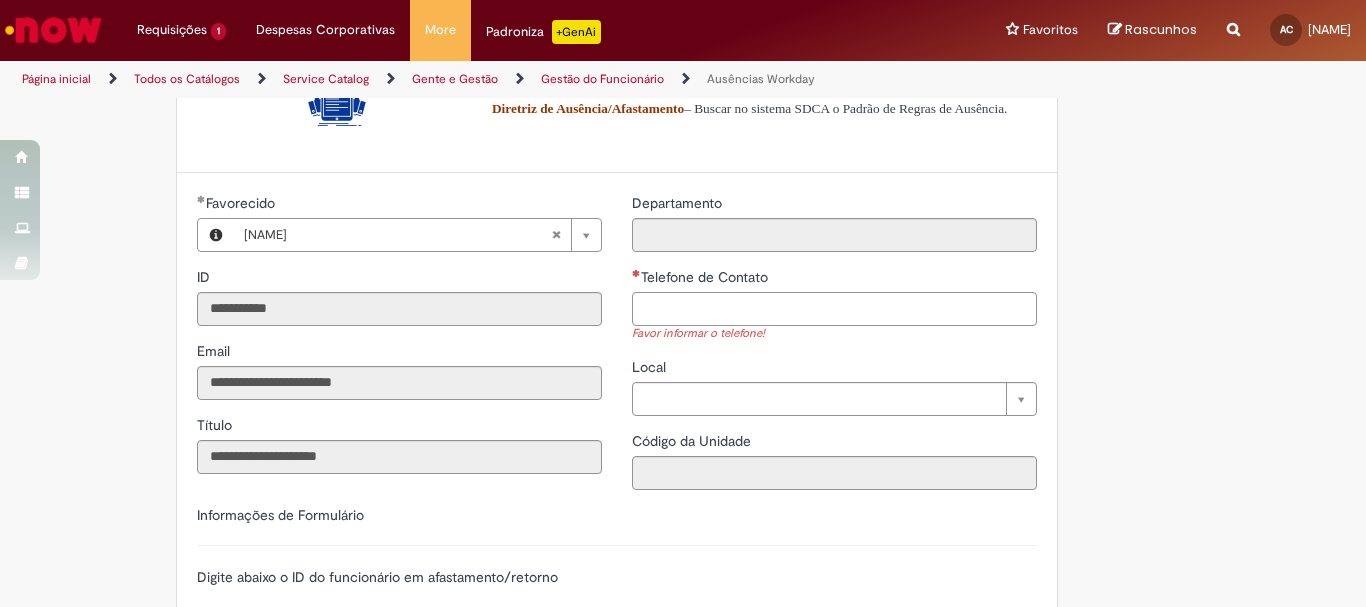 click on "Telefone de Contato" at bounding box center (834, 309) 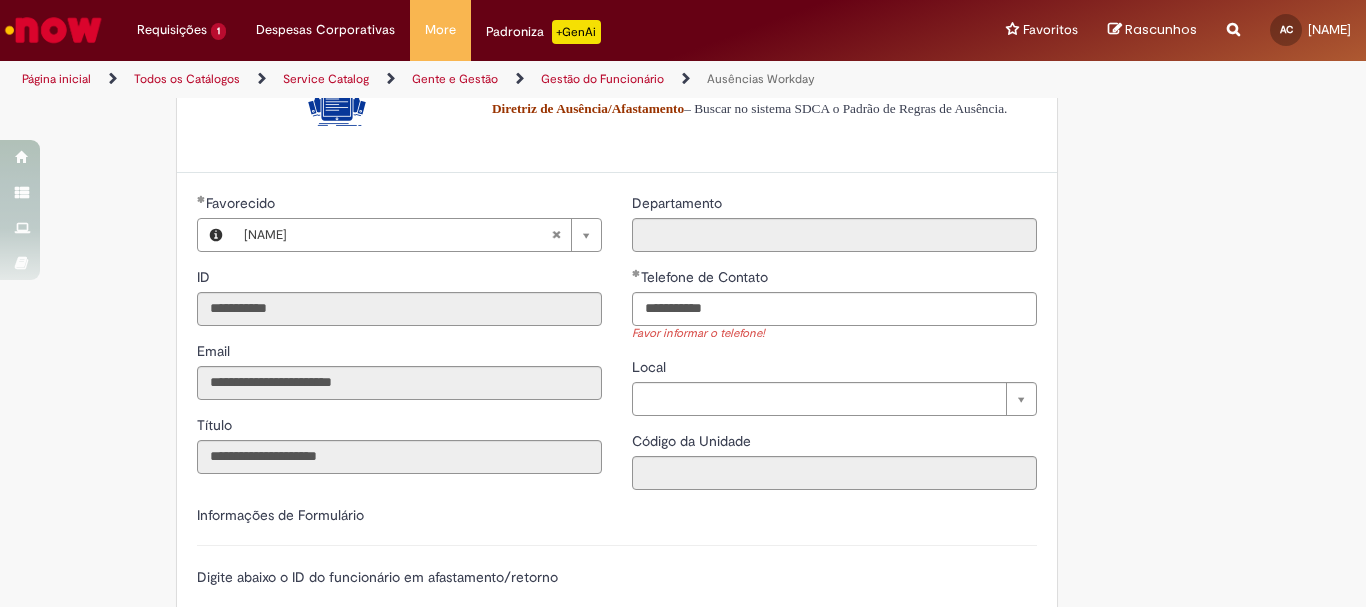 type on "**********" 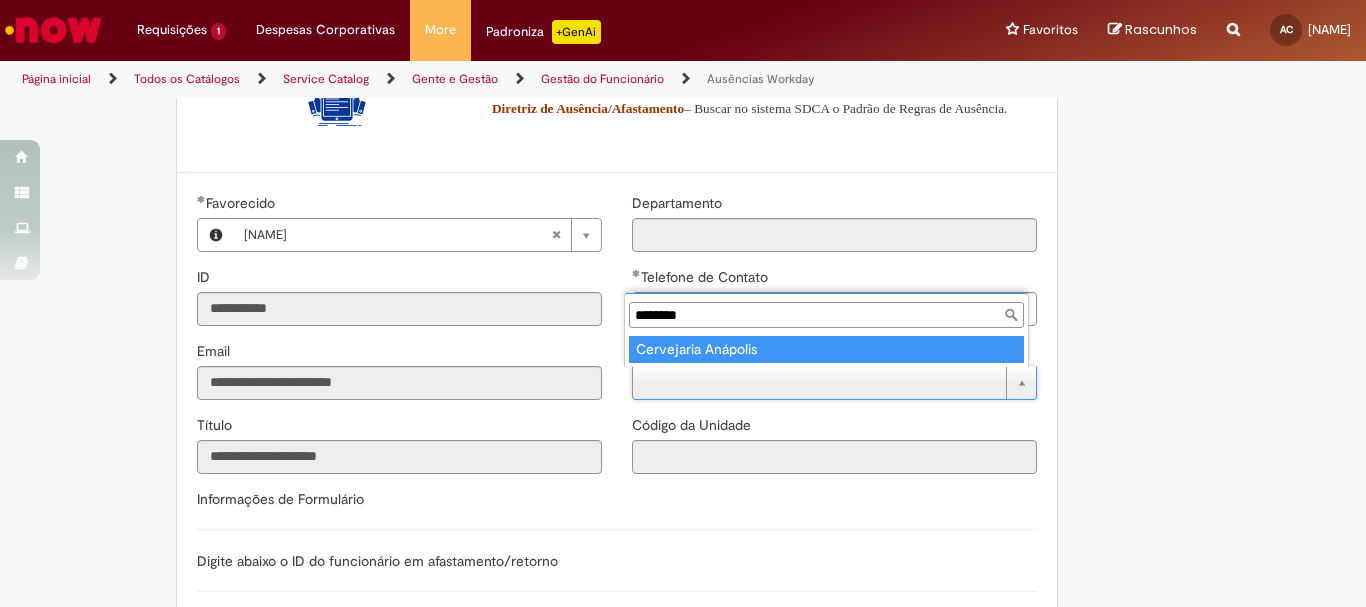 type on "********" 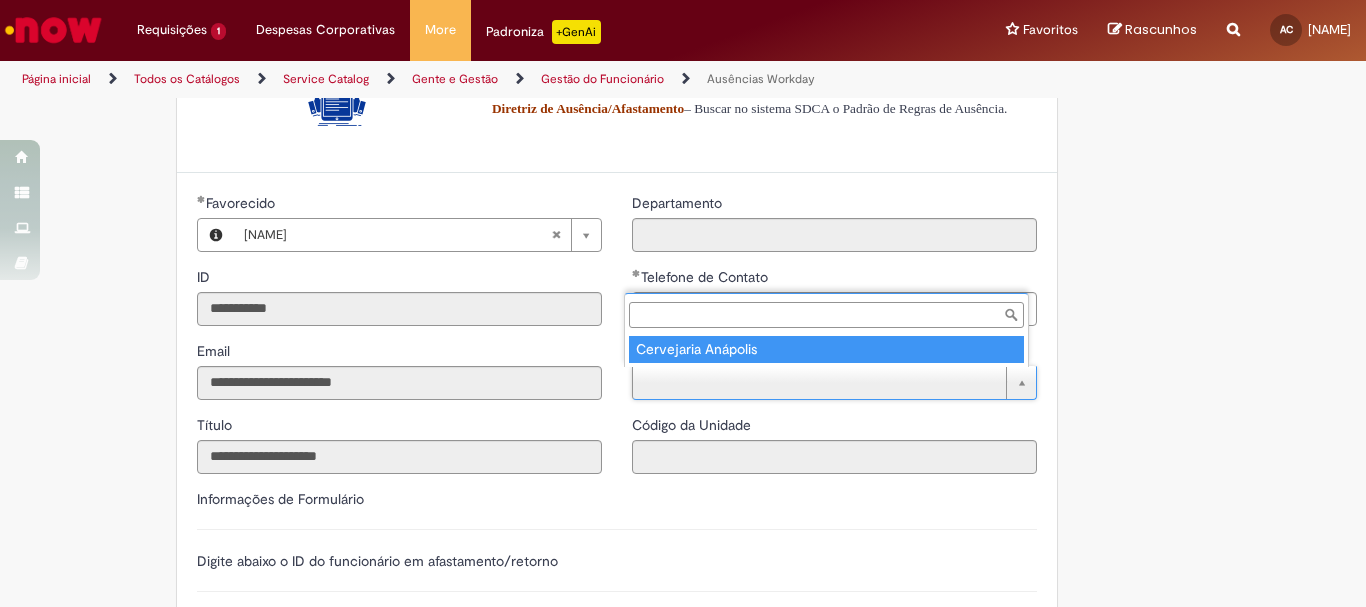 type on "****" 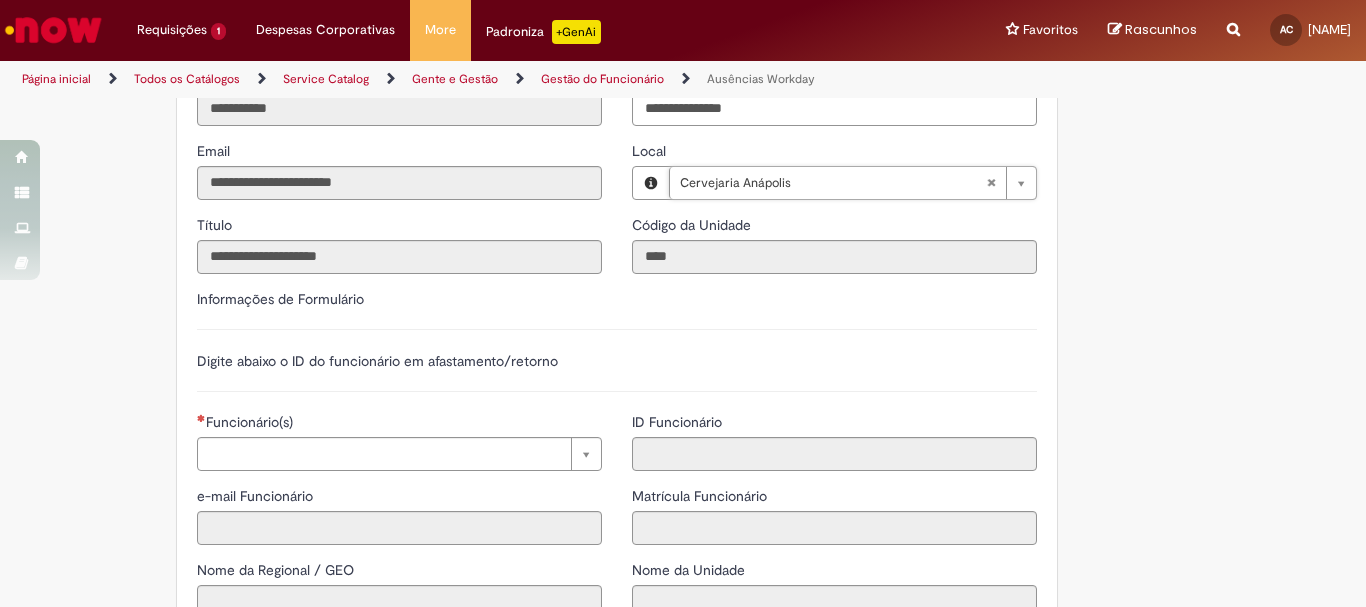 scroll, scrollTop: 500, scrollLeft: 0, axis: vertical 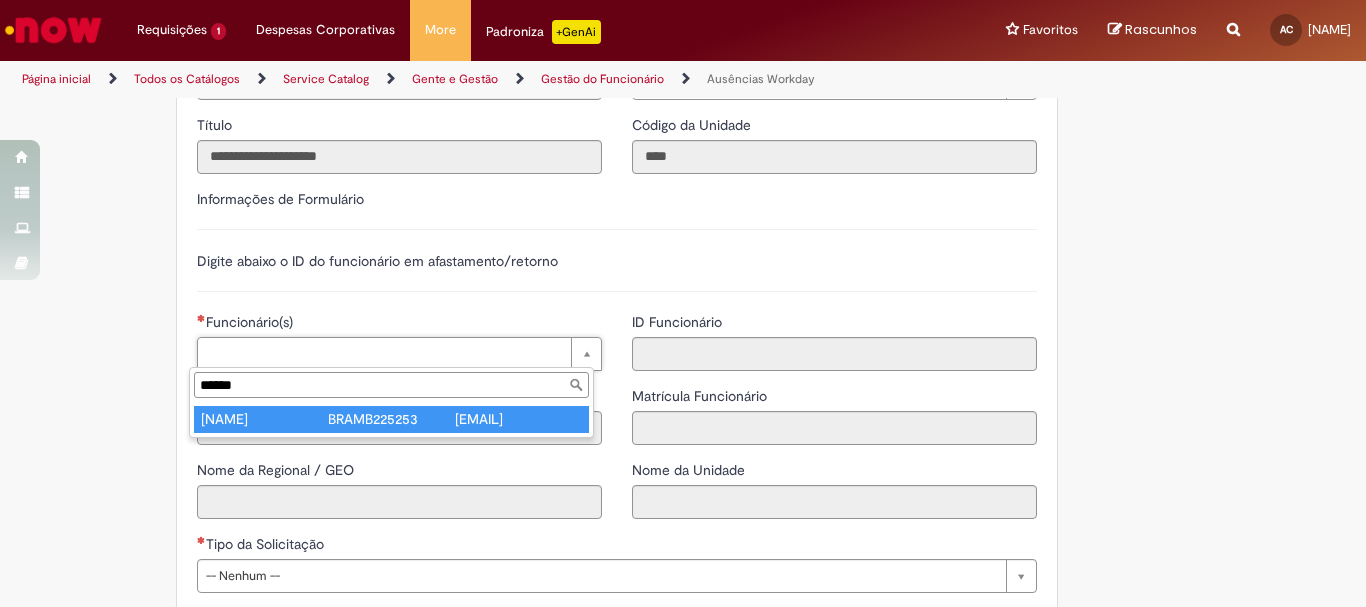 type on "******" 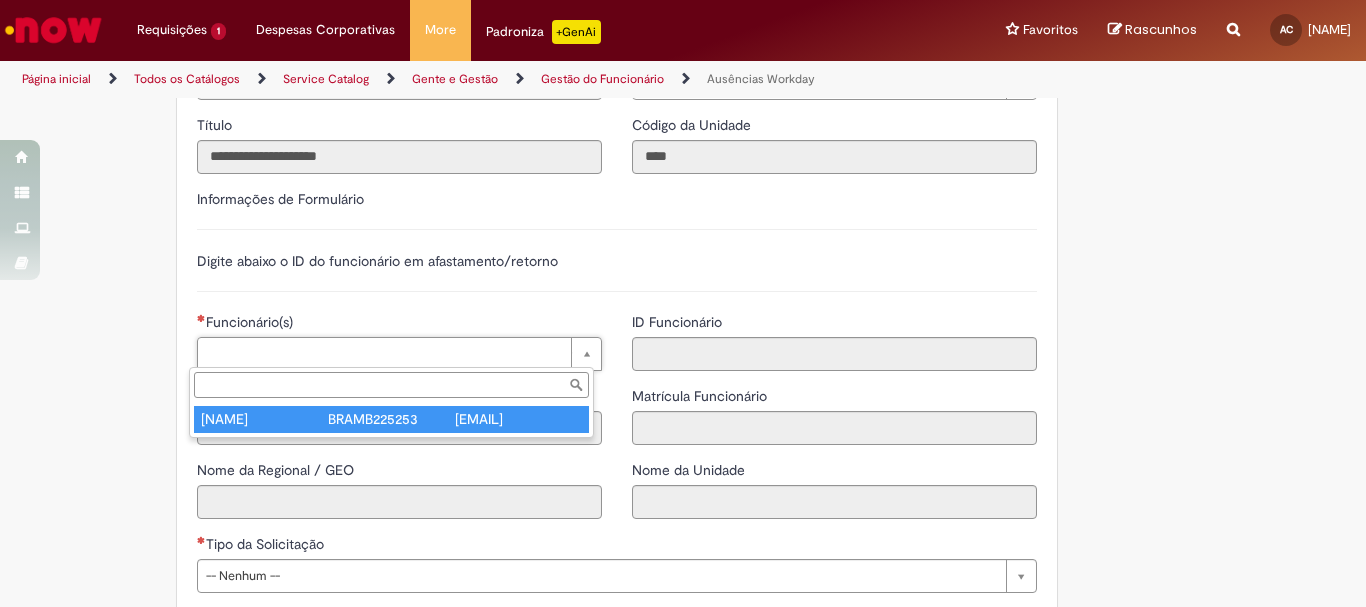 type on "**********" 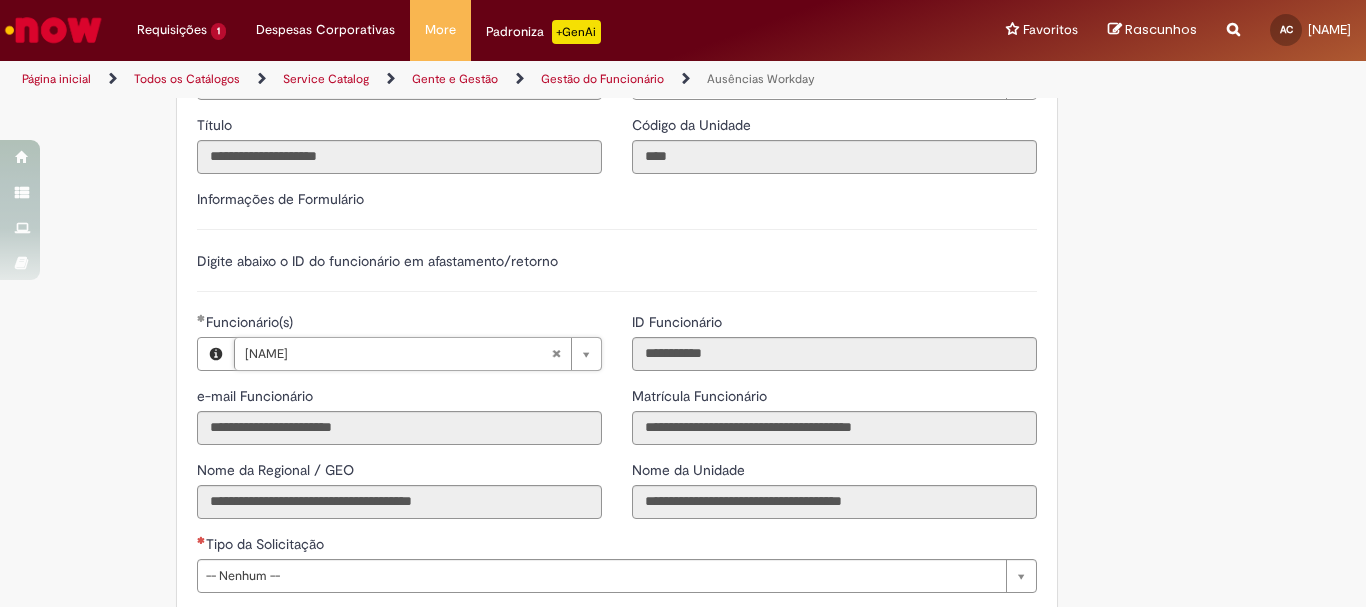 scroll, scrollTop: 600, scrollLeft: 0, axis: vertical 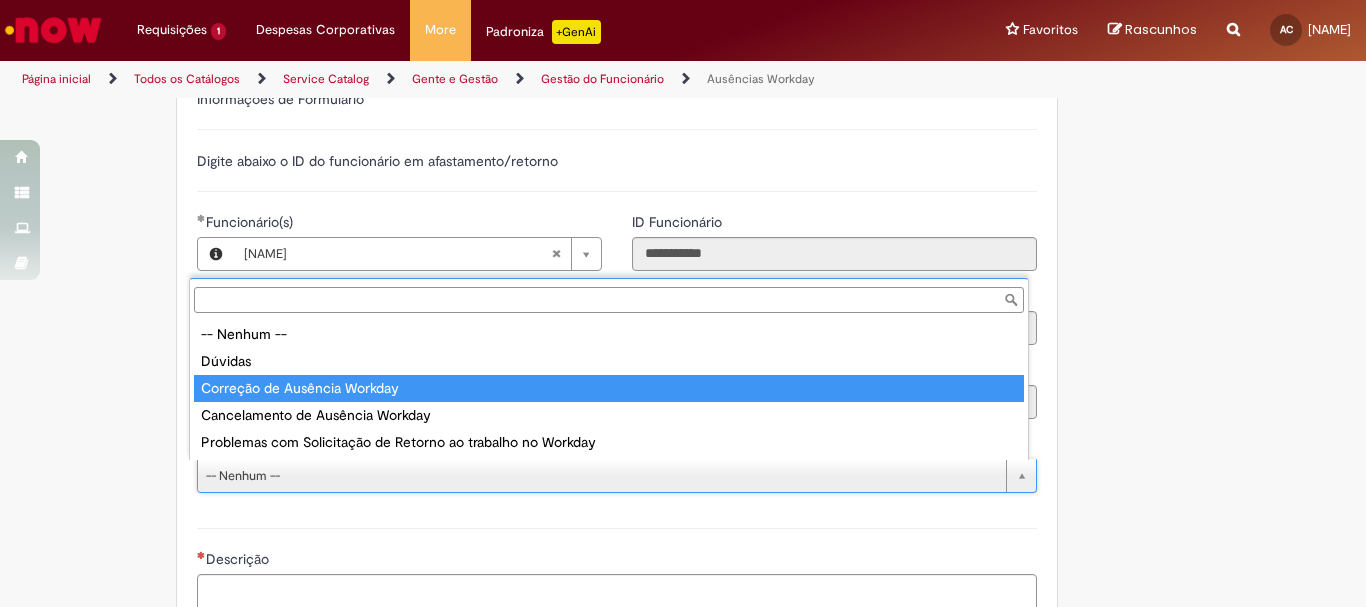 type on "**********" 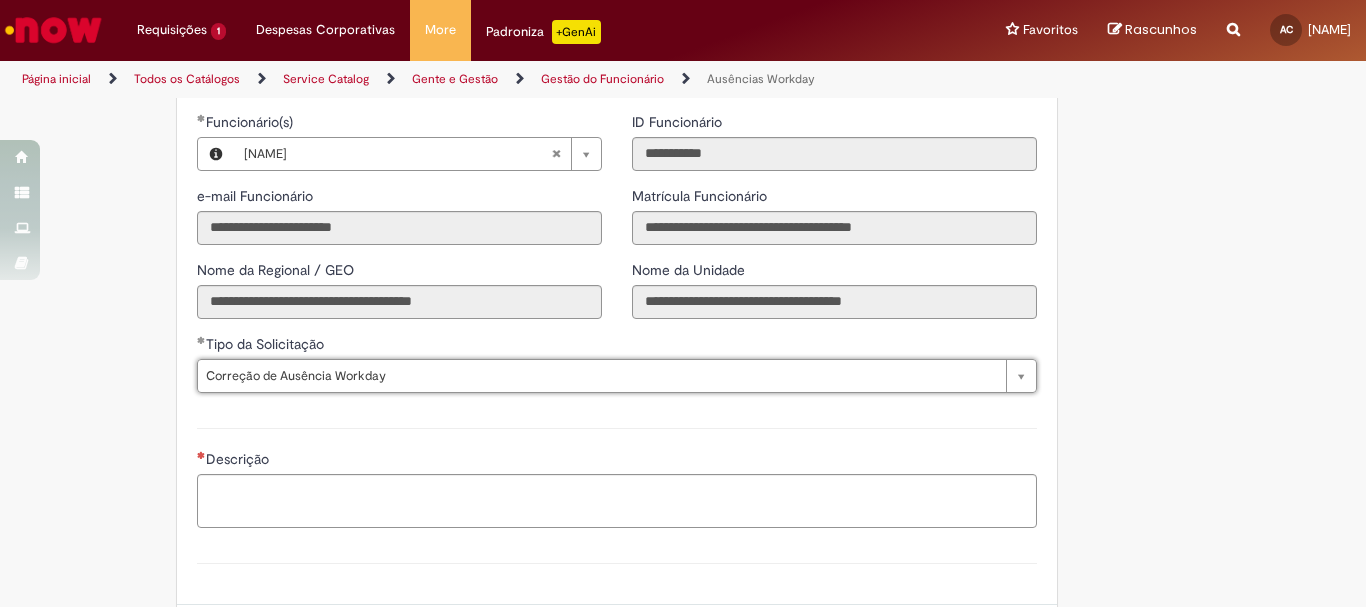 scroll, scrollTop: 883, scrollLeft: 0, axis: vertical 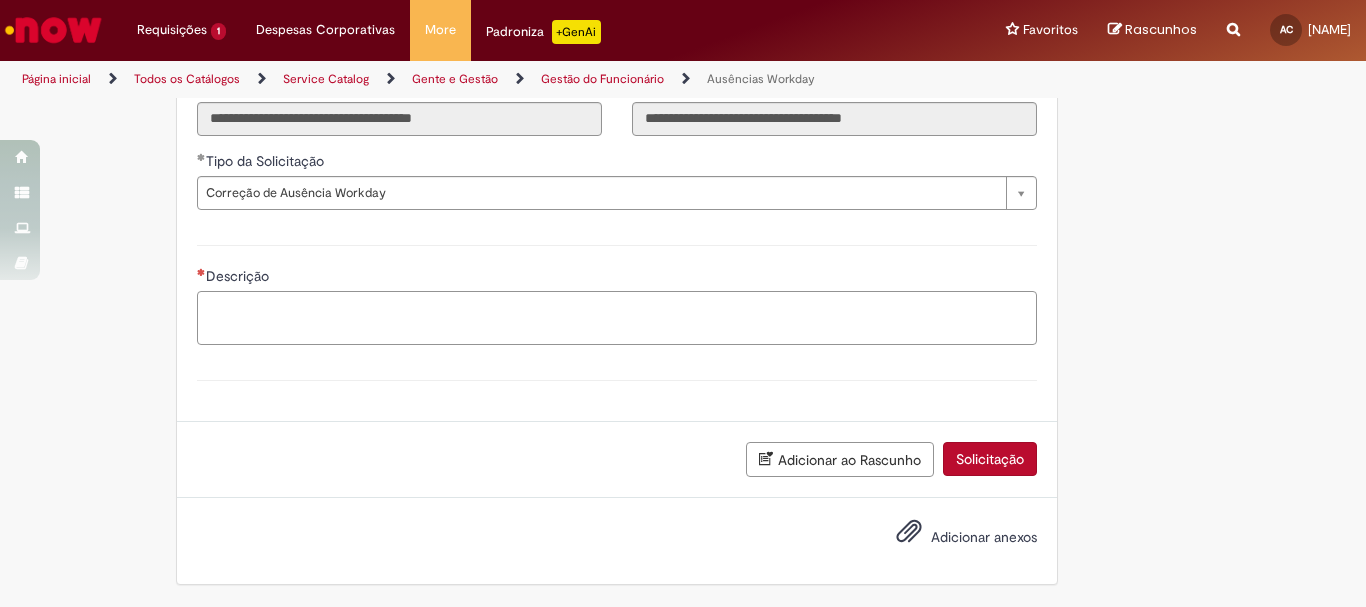 drag, startPoint x: 214, startPoint y: 311, endPoint x: 226, endPoint y: 316, distance: 13 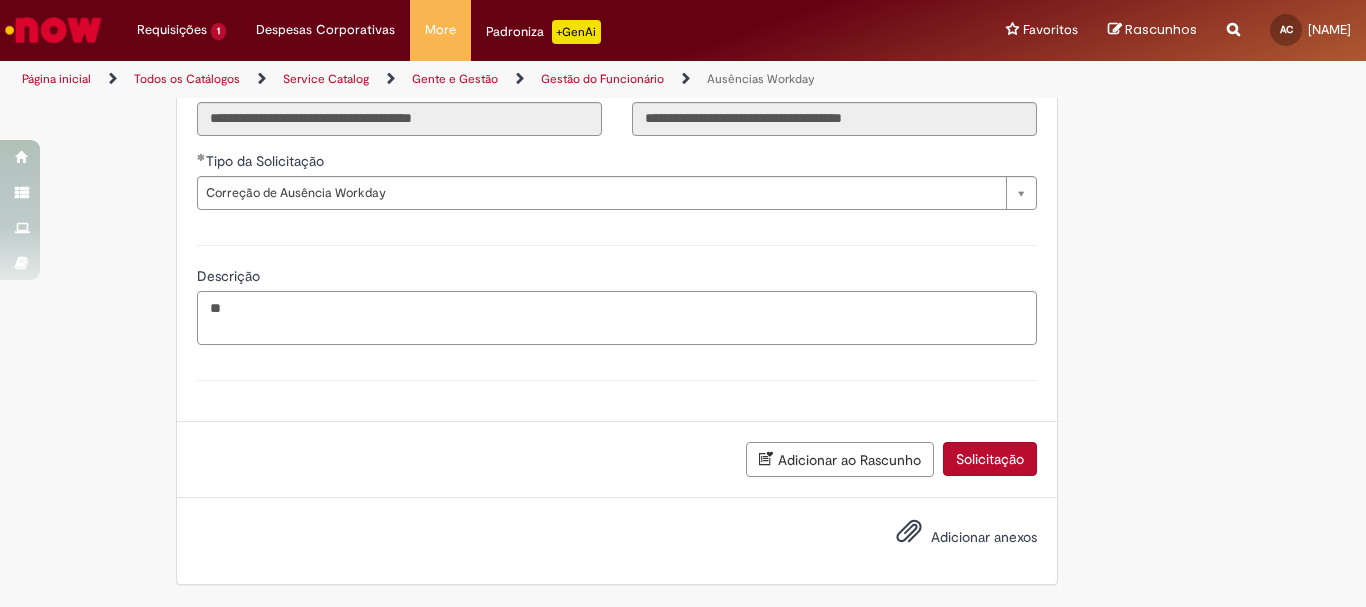 type on "*" 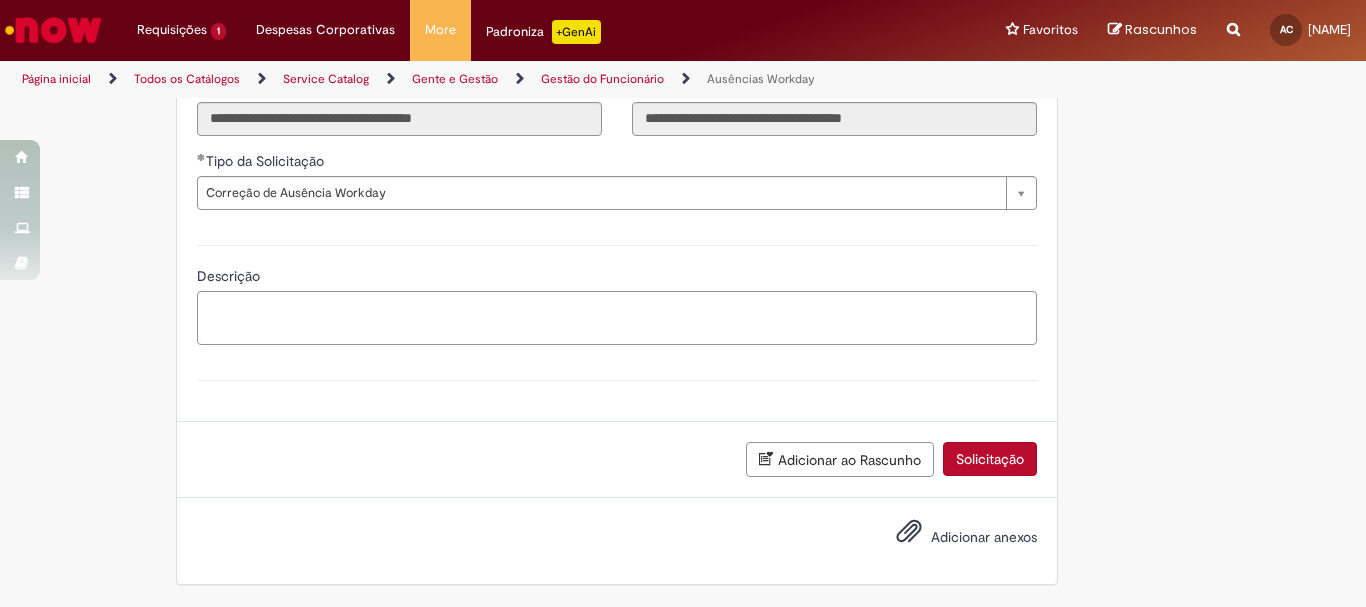 paste on "**********" 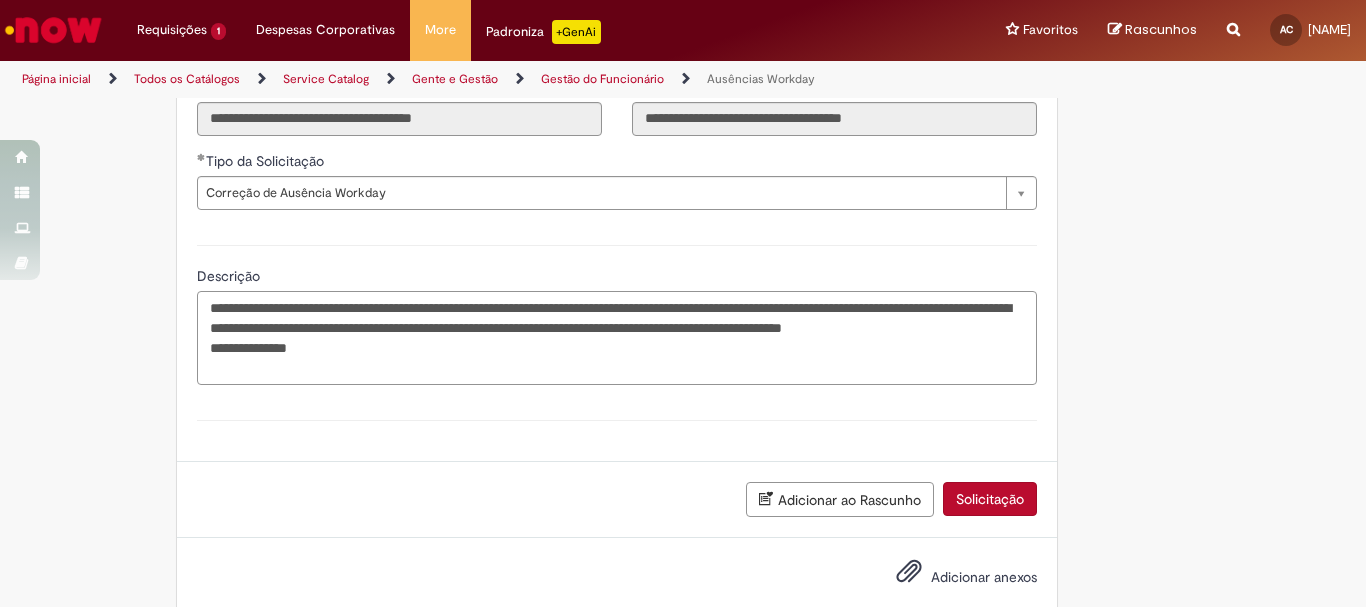 scroll, scrollTop: 923, scrollLeft: 0, axis: vertical 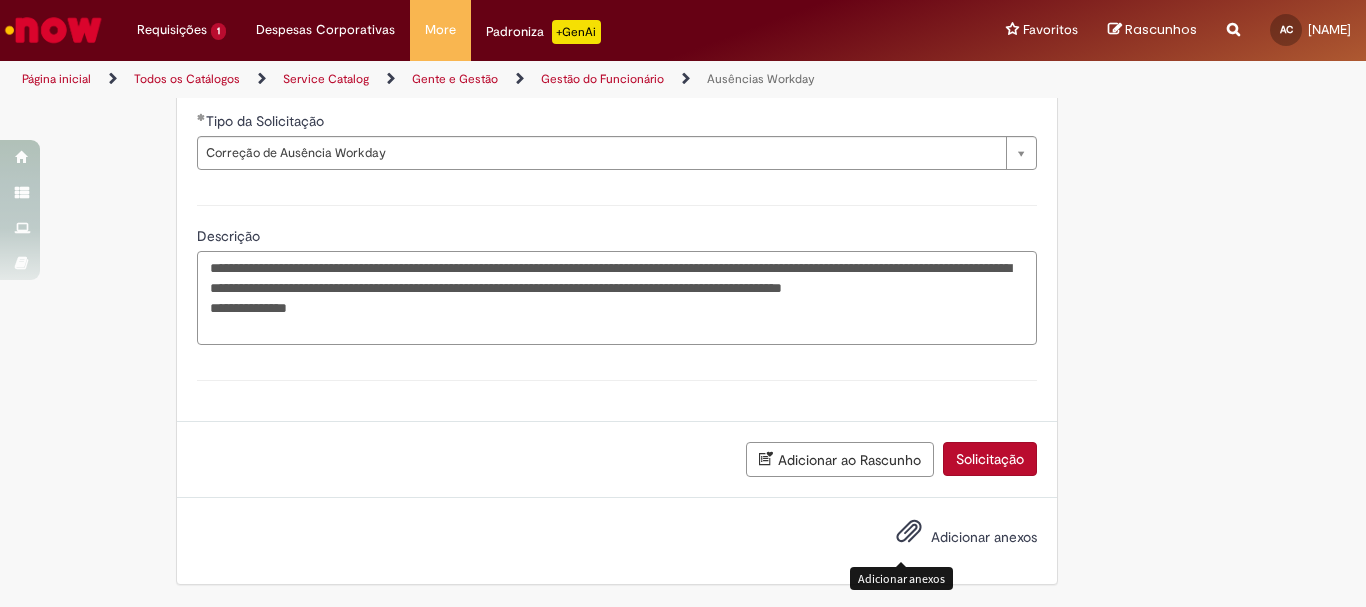 type on "**********" 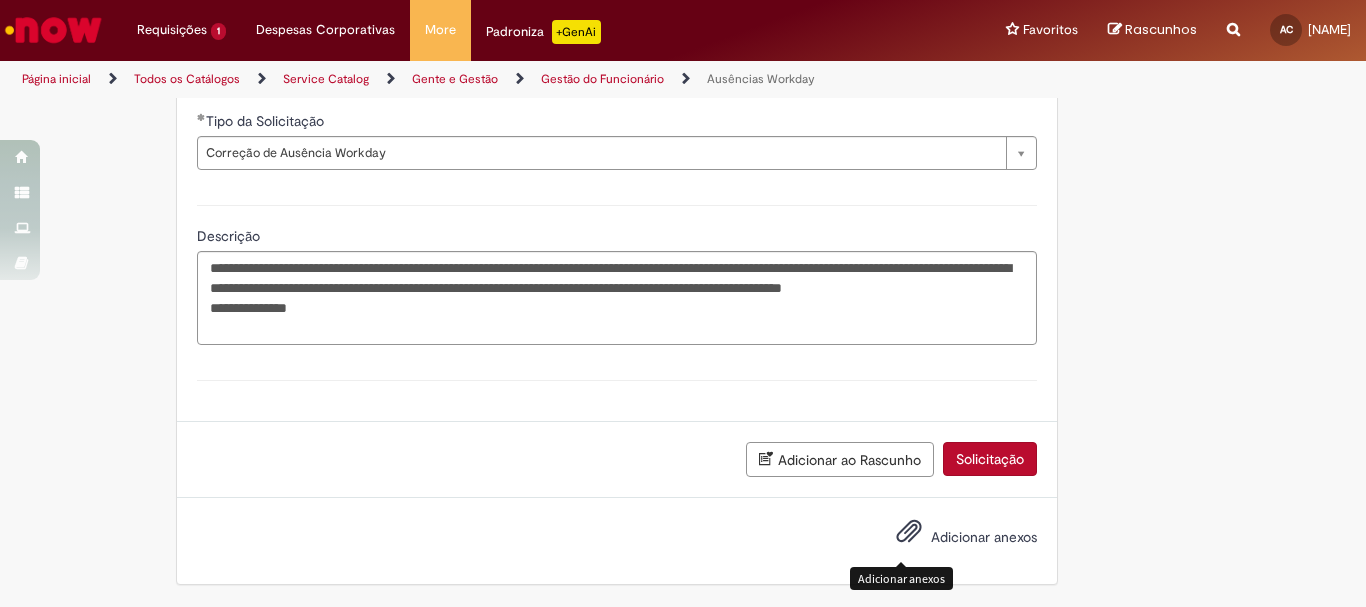 click at bounding box center (909, 532) 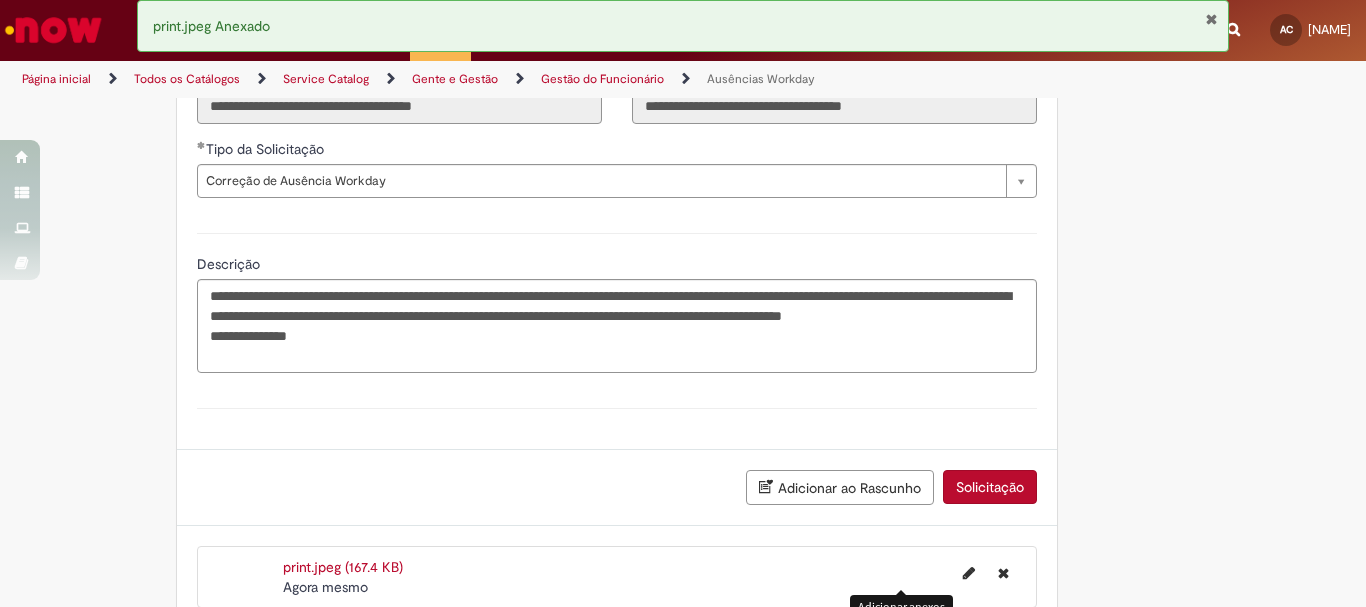 scroll, scrollTop: 995, scrollLeft: 0, axis: vertical 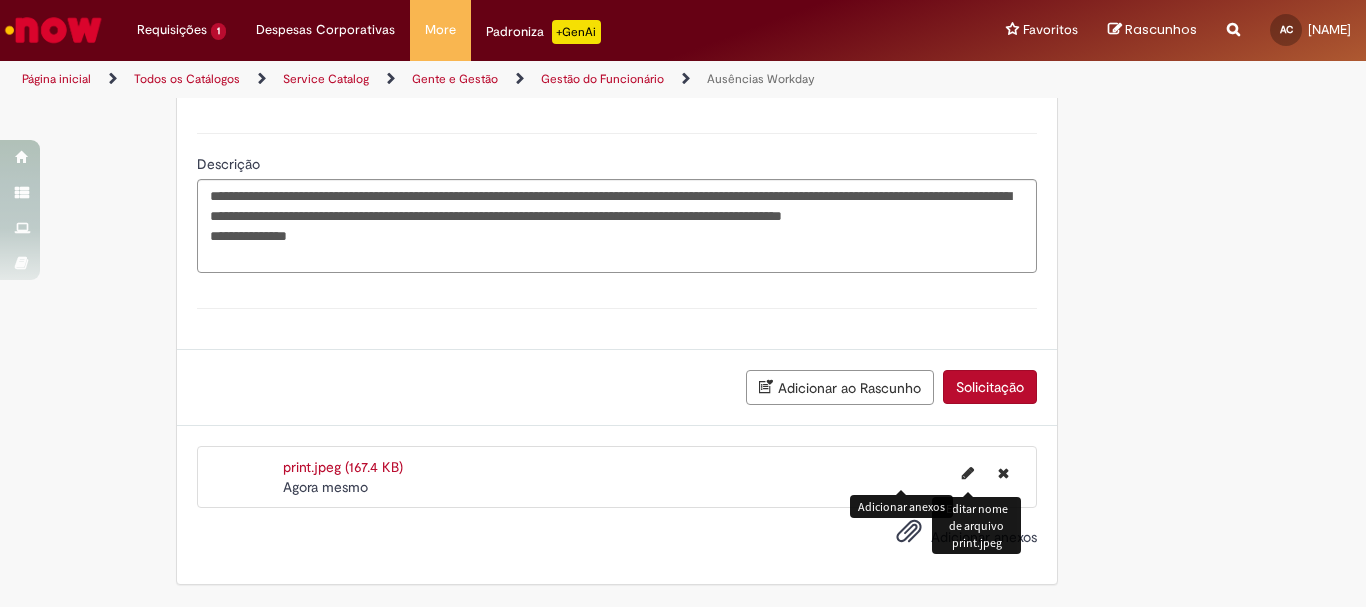 click at bounding box center (968, 473) 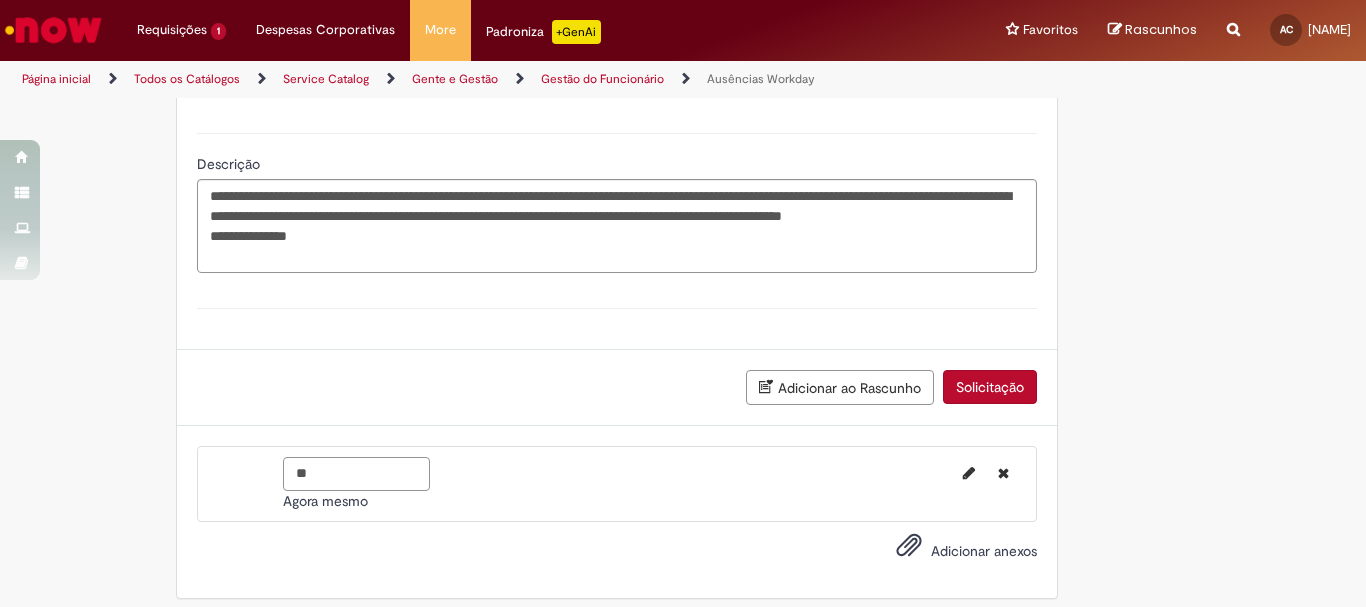 type on "*" 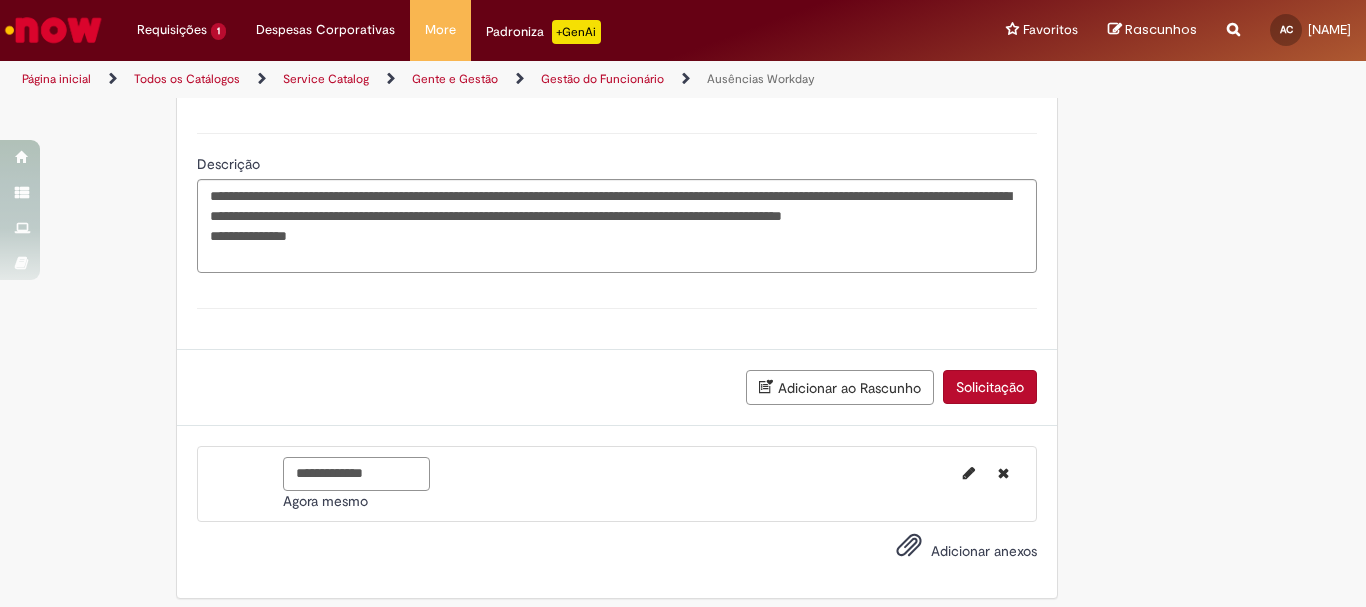 type on "**********" 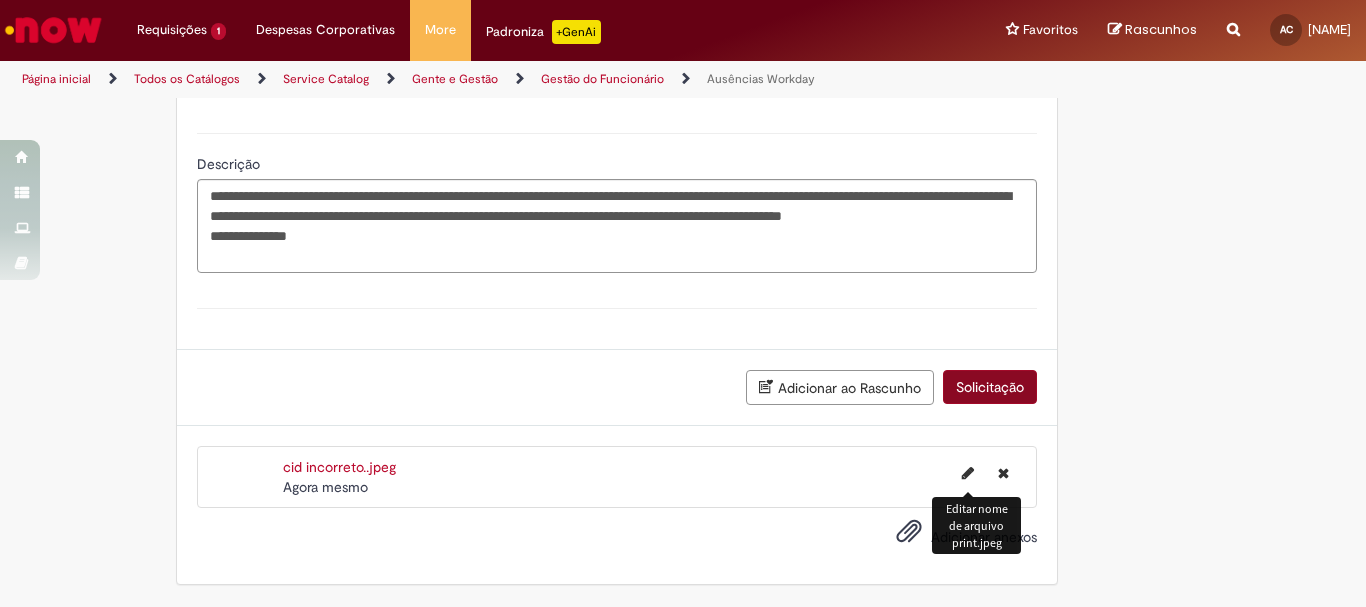 click on "Solicitação" at bounding box center (990, 387) 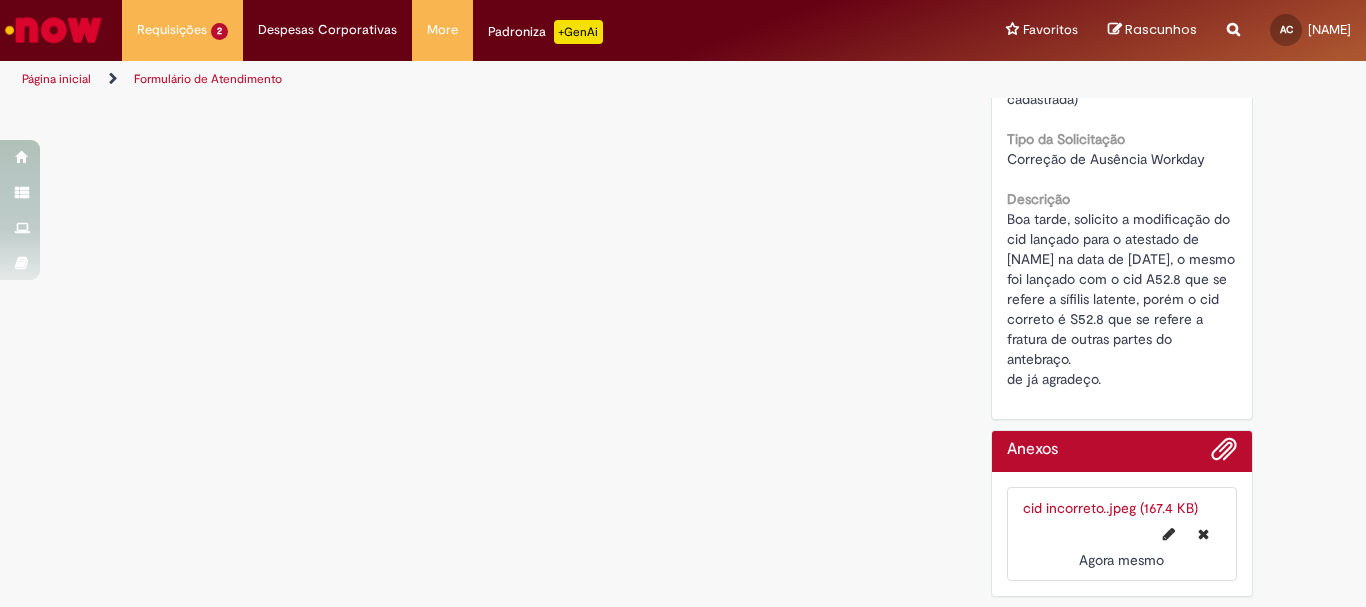 scroll, scrollTop: 315, scrollLeft: 0, axis: vertical 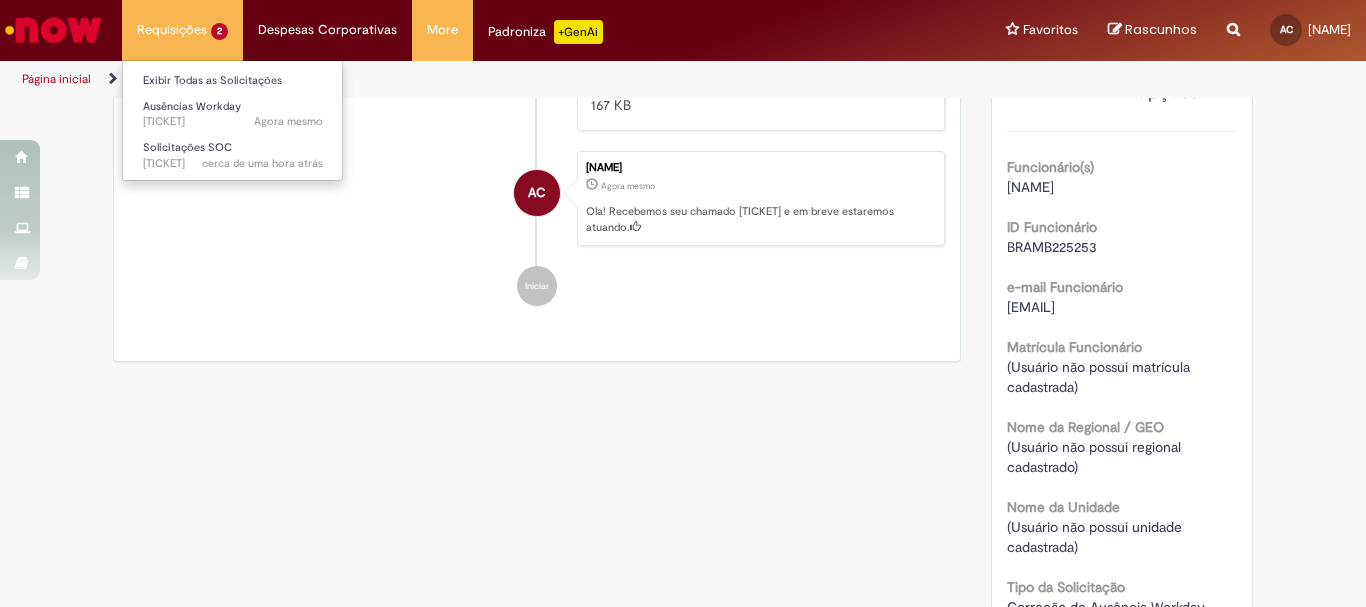 click on "Requisições   2
Exibir Todas as Solicitações
Ausências Workday
Agora mesmo Agora mesmo  R13281597
Solicitações SOC
cerca de uma hora atrás cerca de uma hora atrás  R13281187" at bounding box center [182, 30] 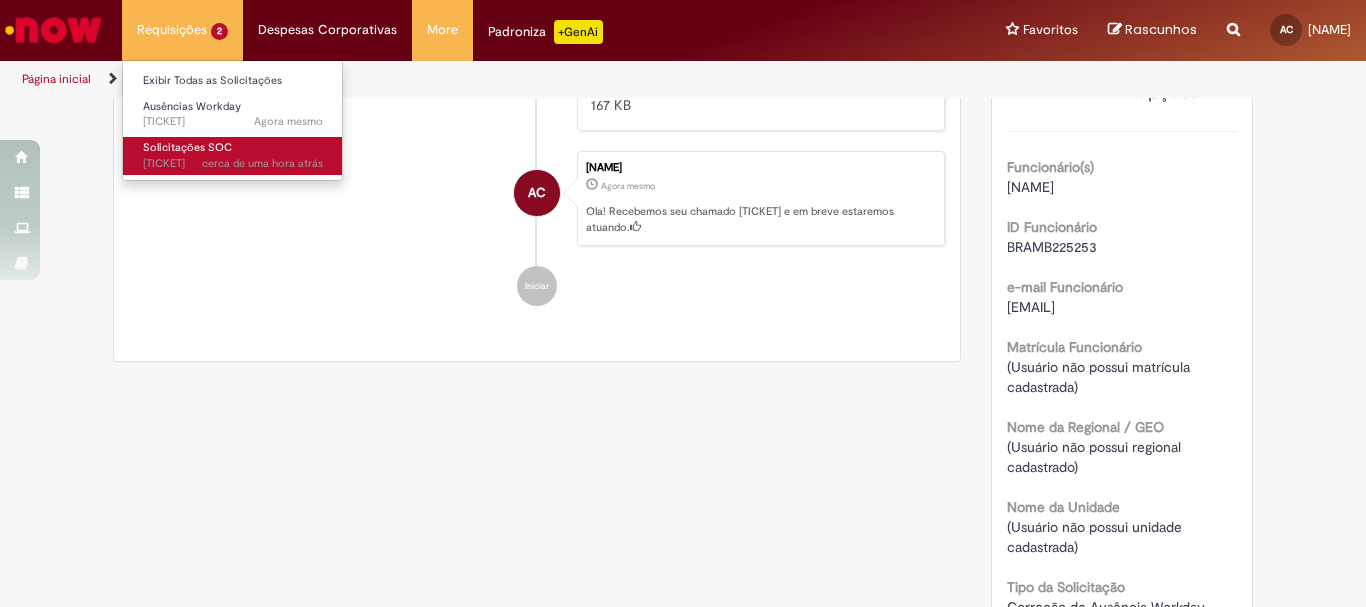 click on "Solicitações SOC" at bounding box center (187, 147) 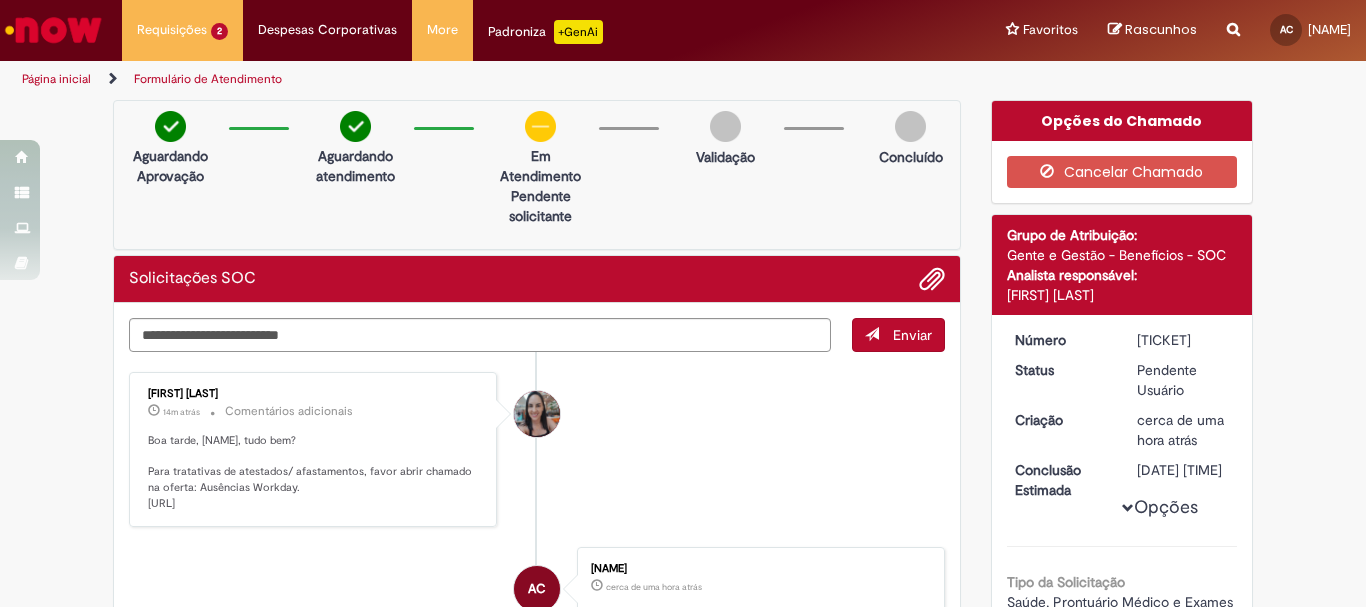 scroll, scrollTop: 200, scrollLeft: 0, axis: vertical 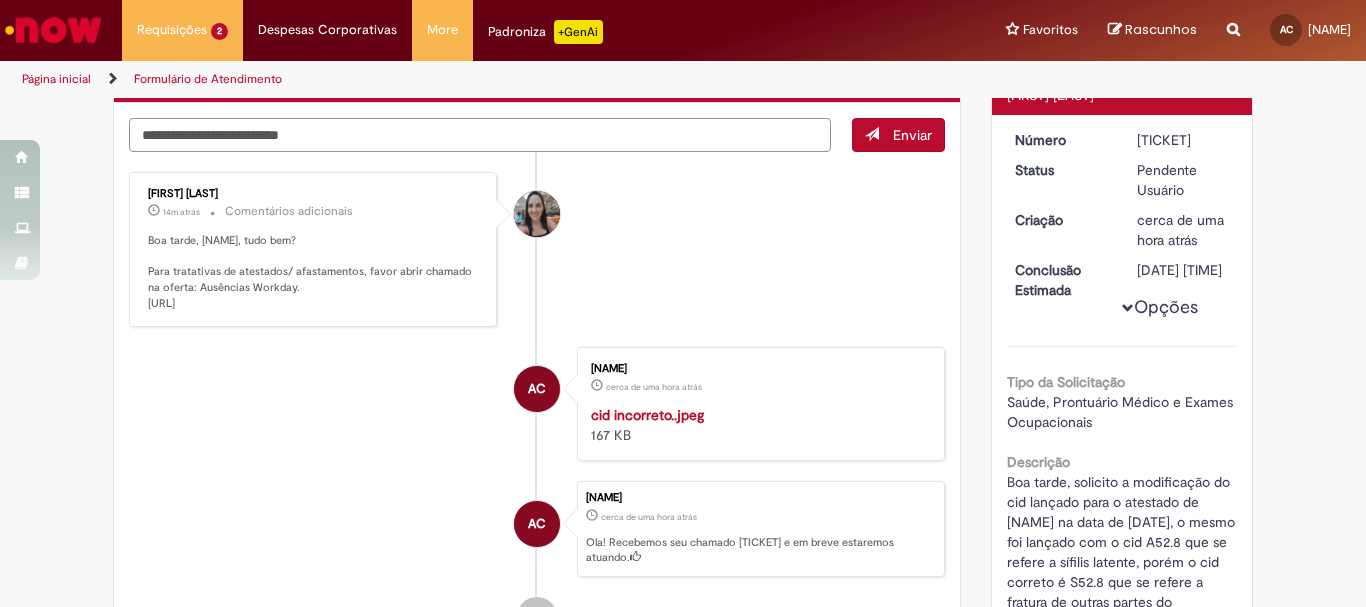 click at bounding box center (480, 135) 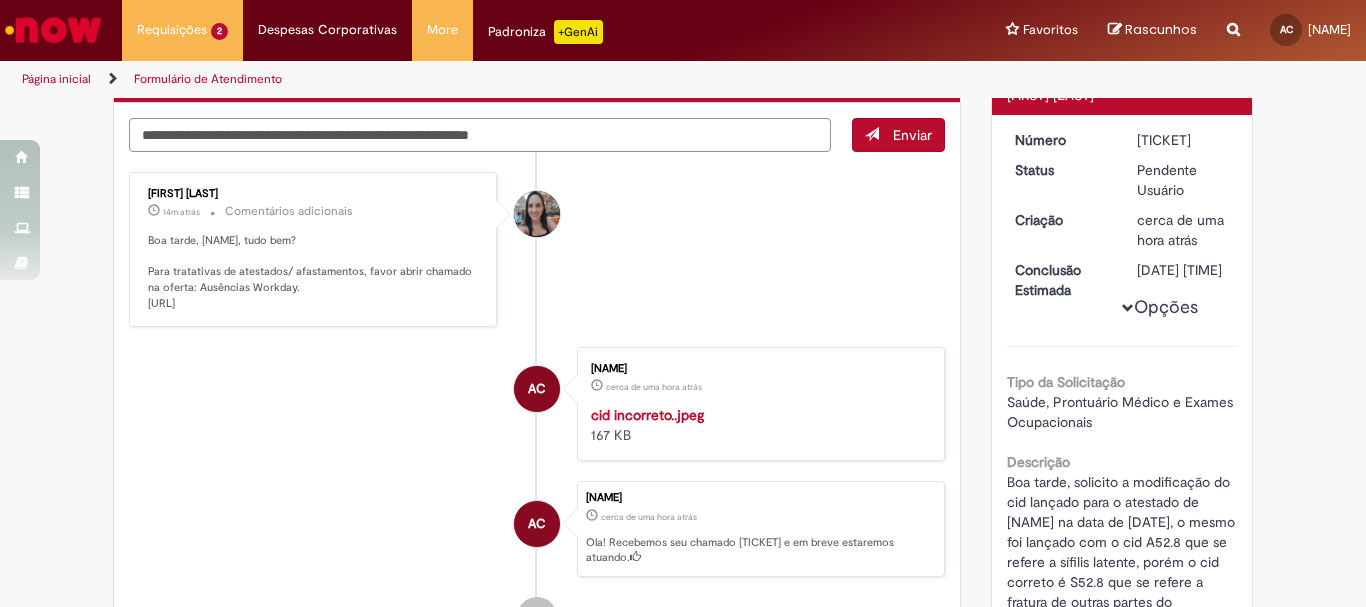 type on "**********" 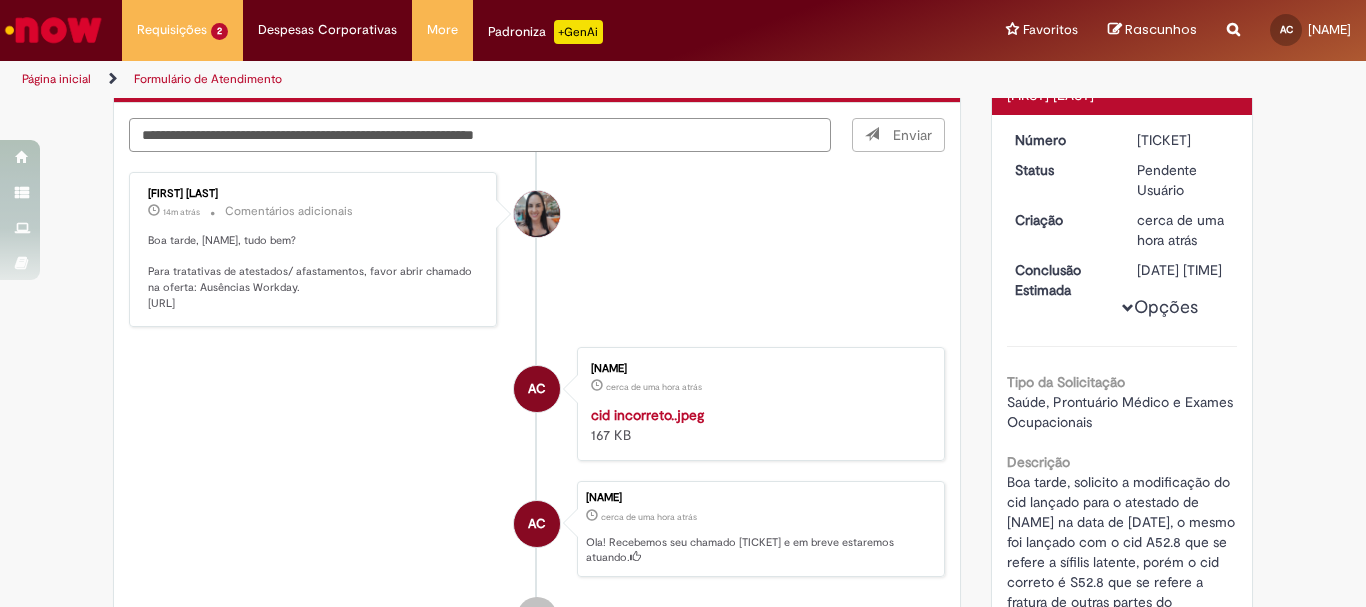 type 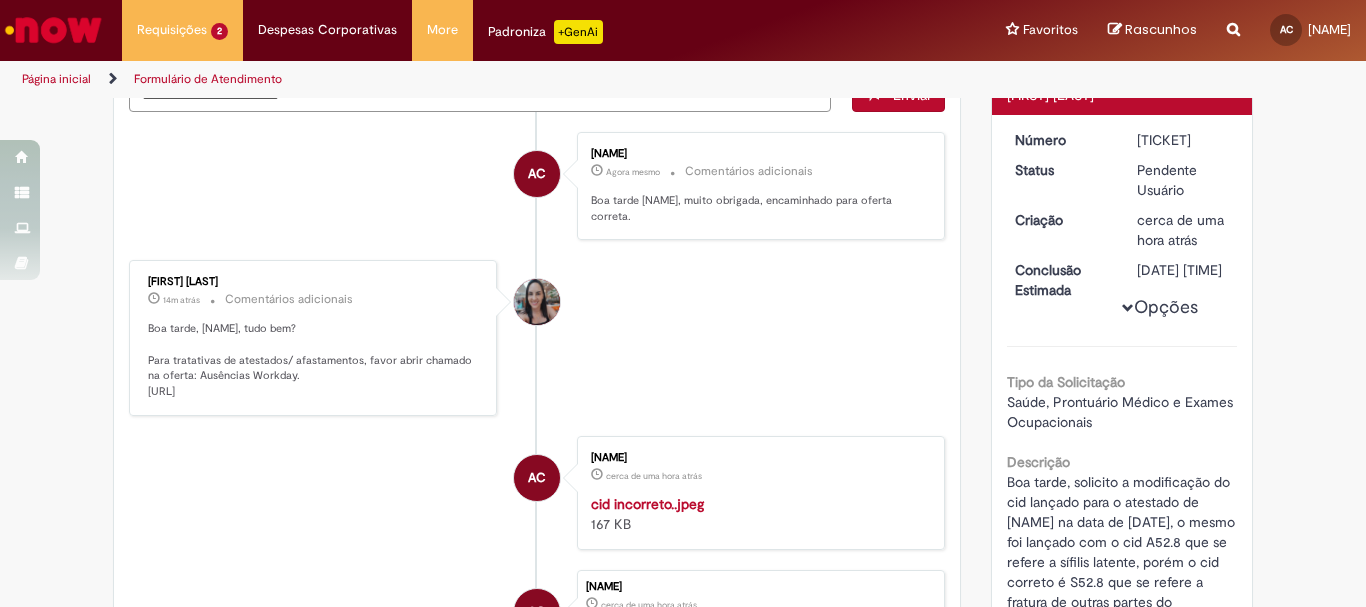 scroll, scrollTop: 160, scrollLeft: 0, axis: vertical 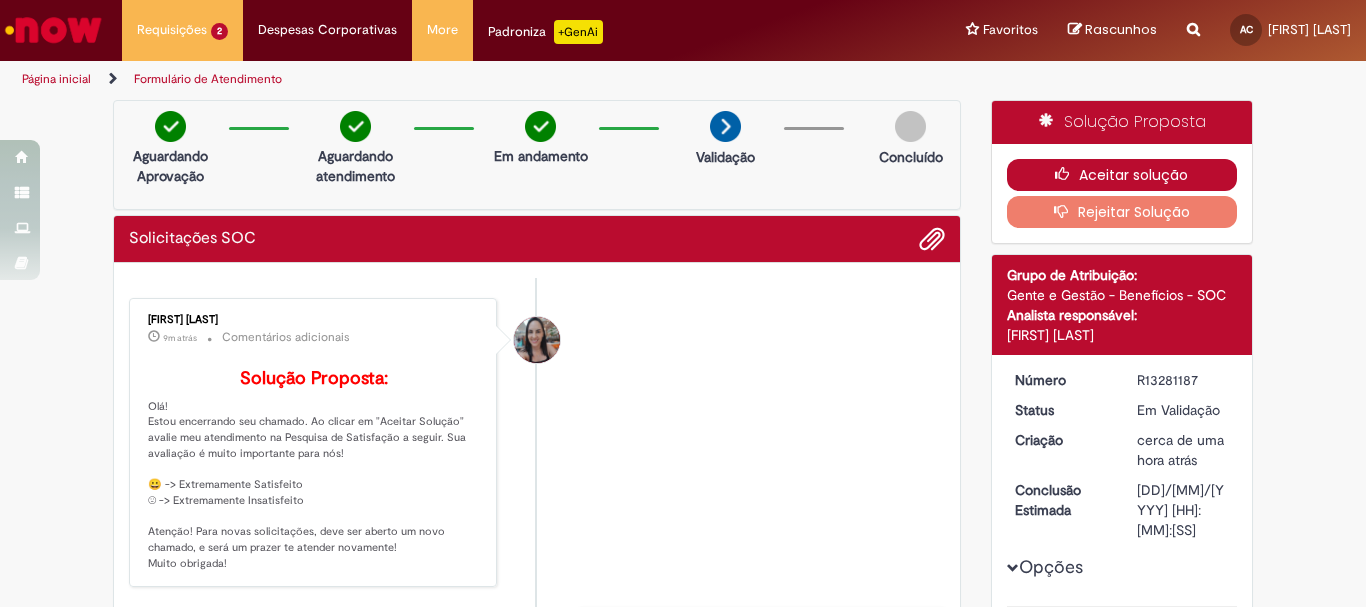 click on "Aceitar solução" at bounding box center (1122, 175) 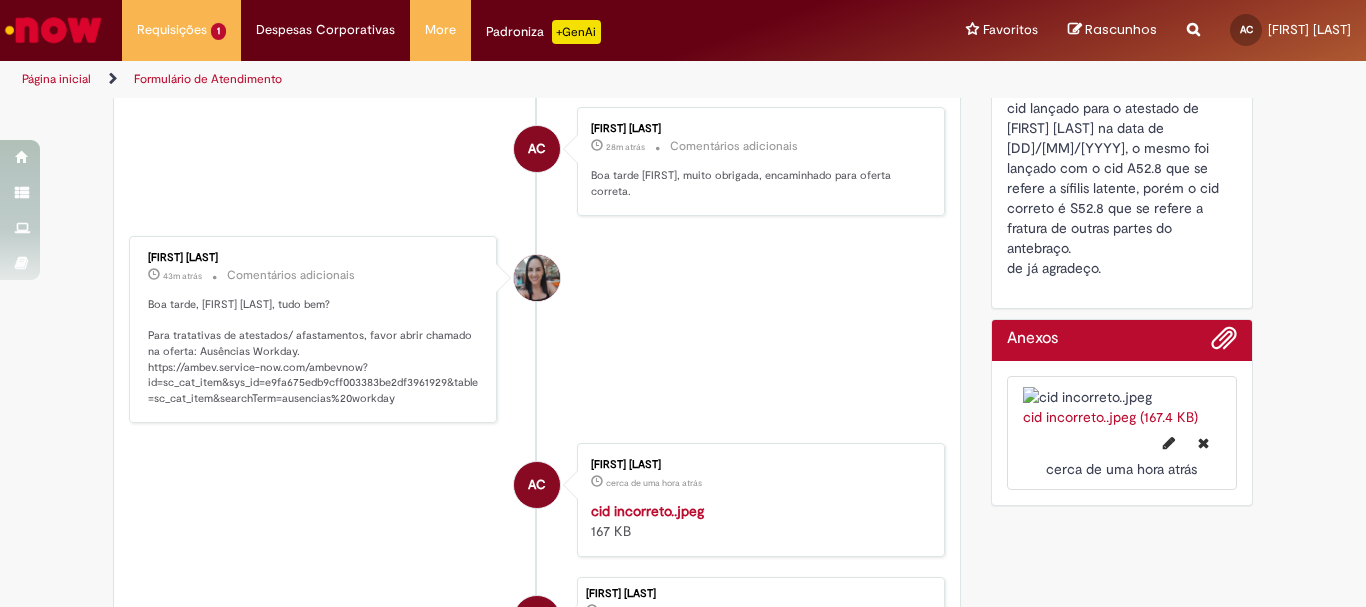scroll, scrollTop: 0, scrollLeft: 0, axis: both 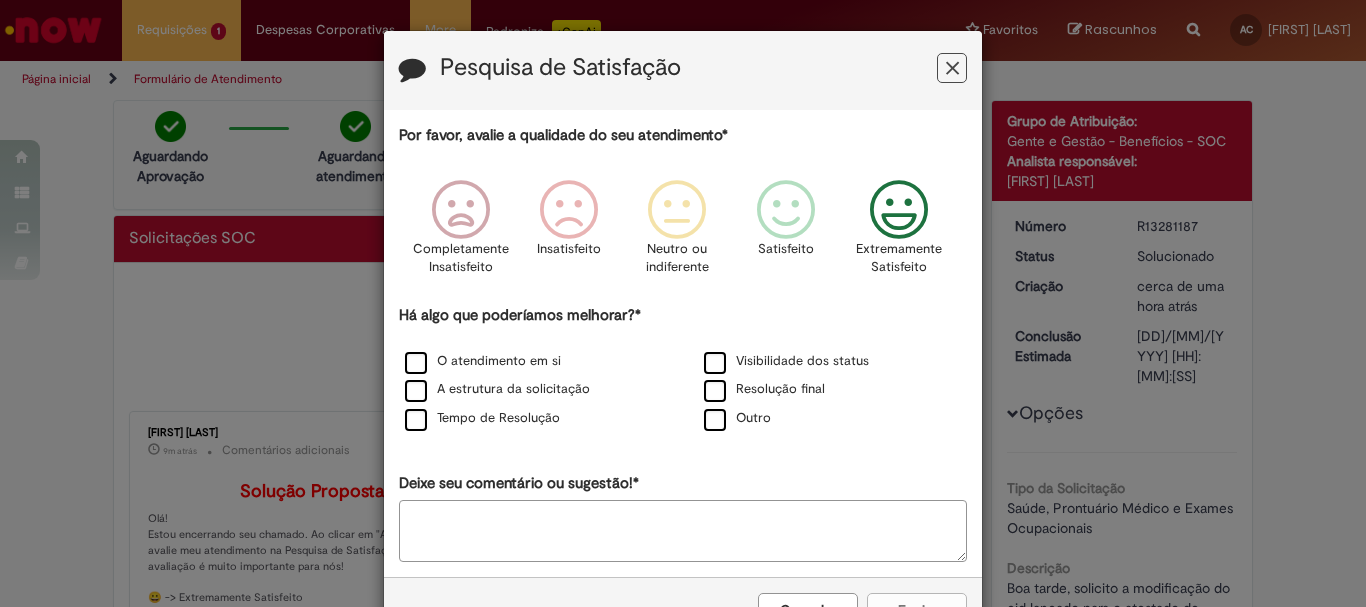 click at bounding box center (899, 210) 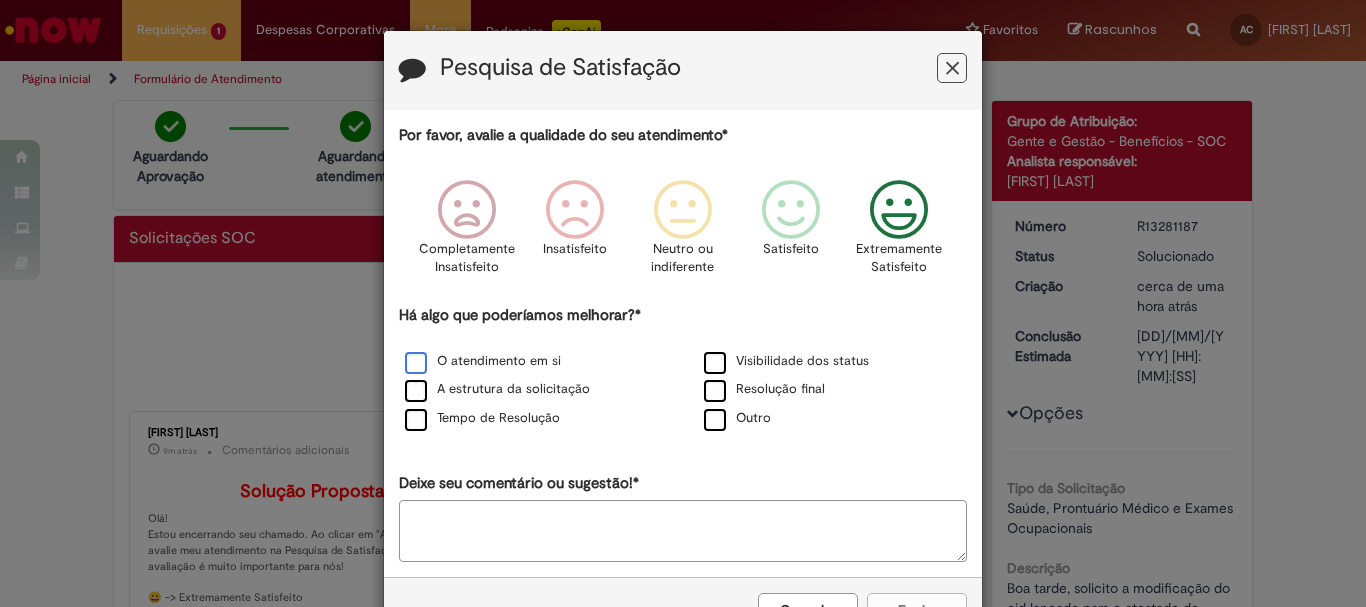 click on "O atendimento em si" at bounding box center (483, 361) 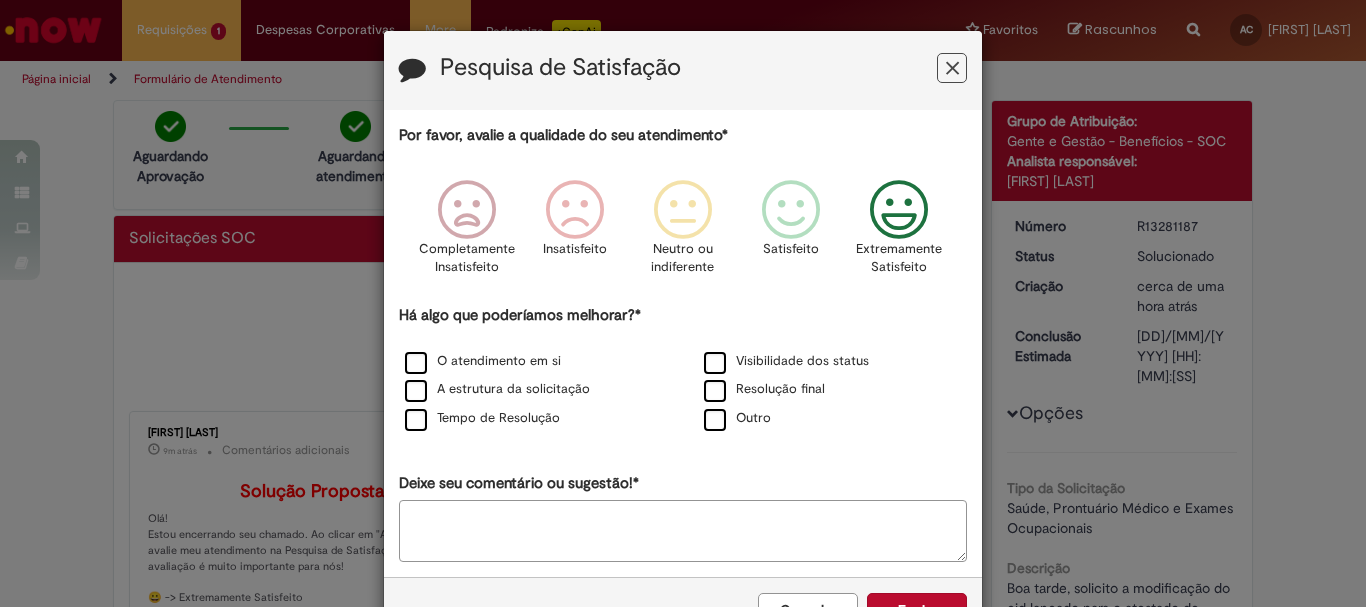 scroll, scrollTop: 66, scrollLeft: 0, axis: vertical 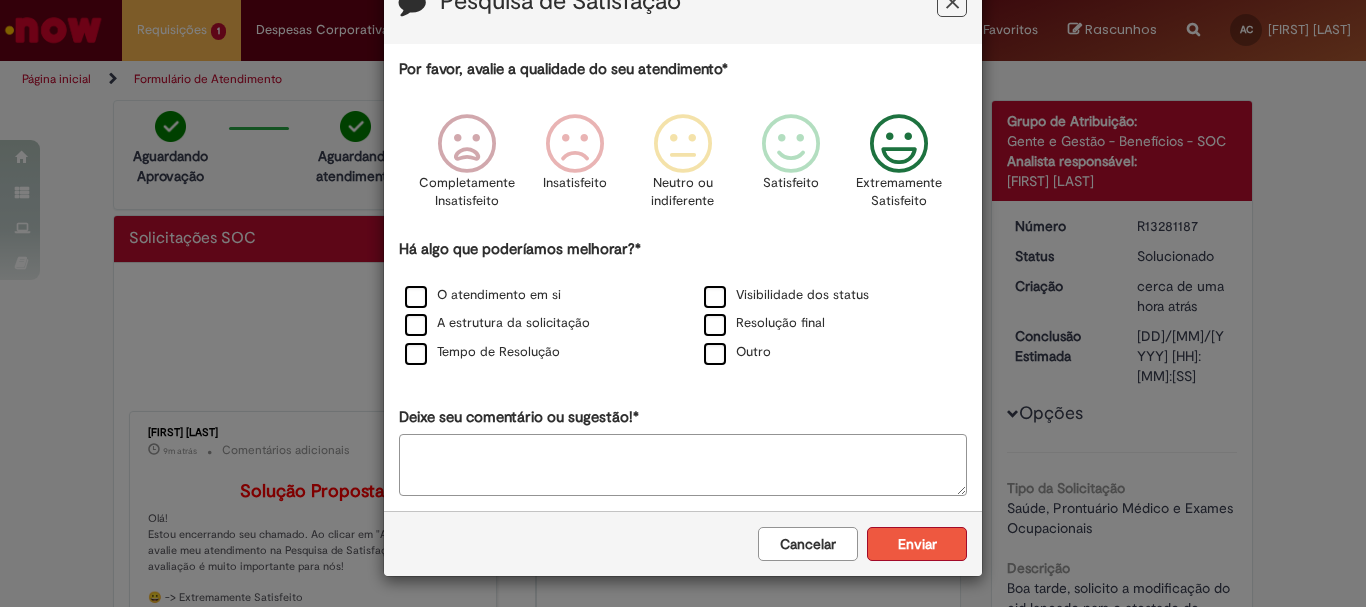 click on "Enviar" at bounding box center [917, 544] 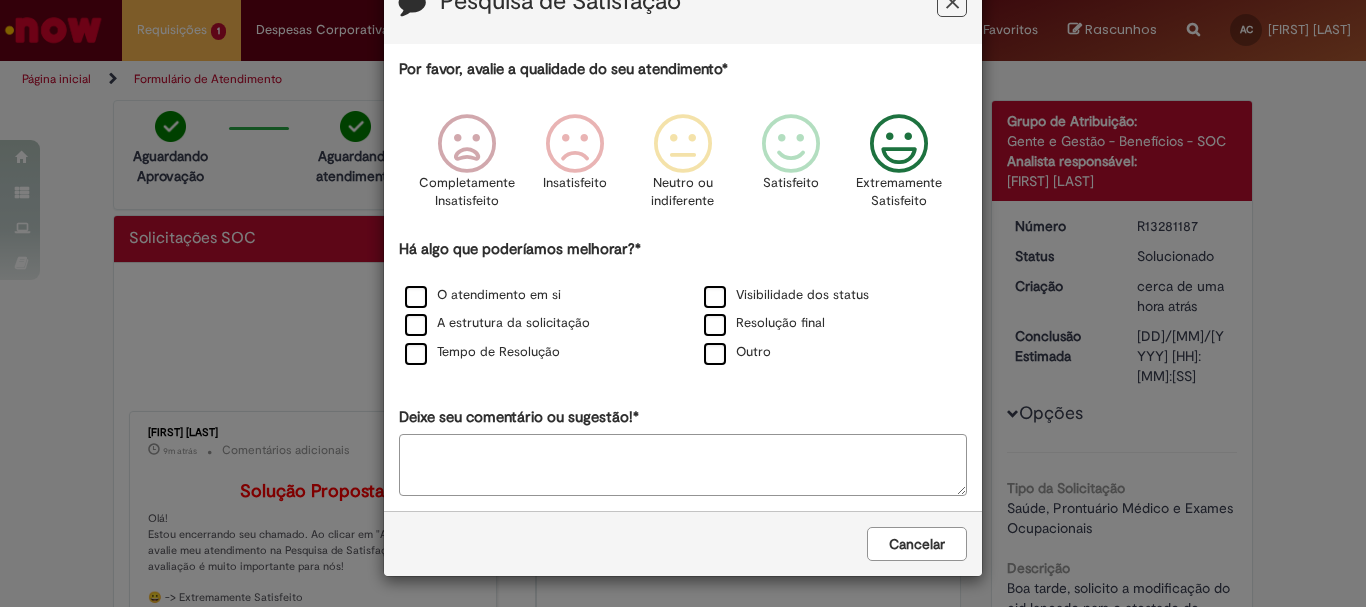 scroll, scrollTop: 0, scrollLeft: 0, axis: both 